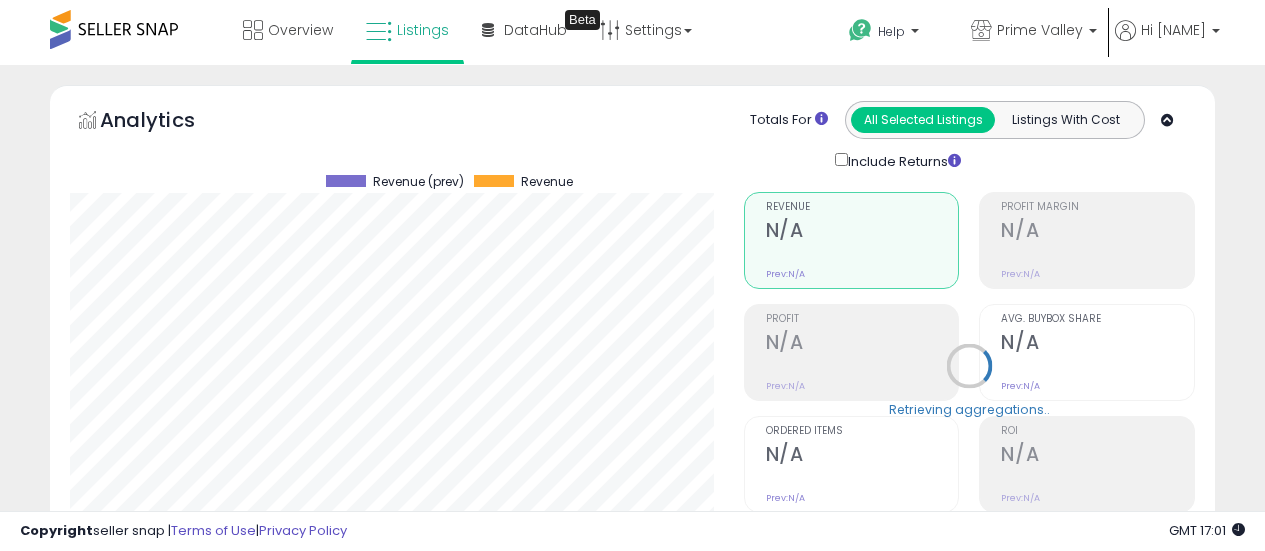 scroll, scrollTop: 83, scrollLeft: 0, axis: vertical 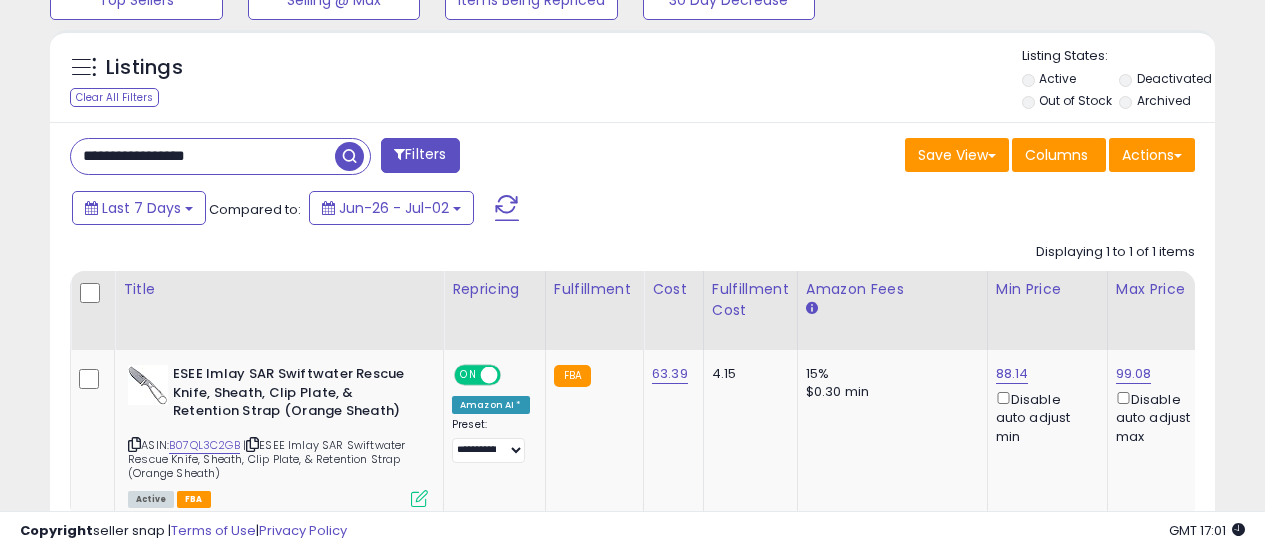 click on "**********" at bounding box center [203, 156] 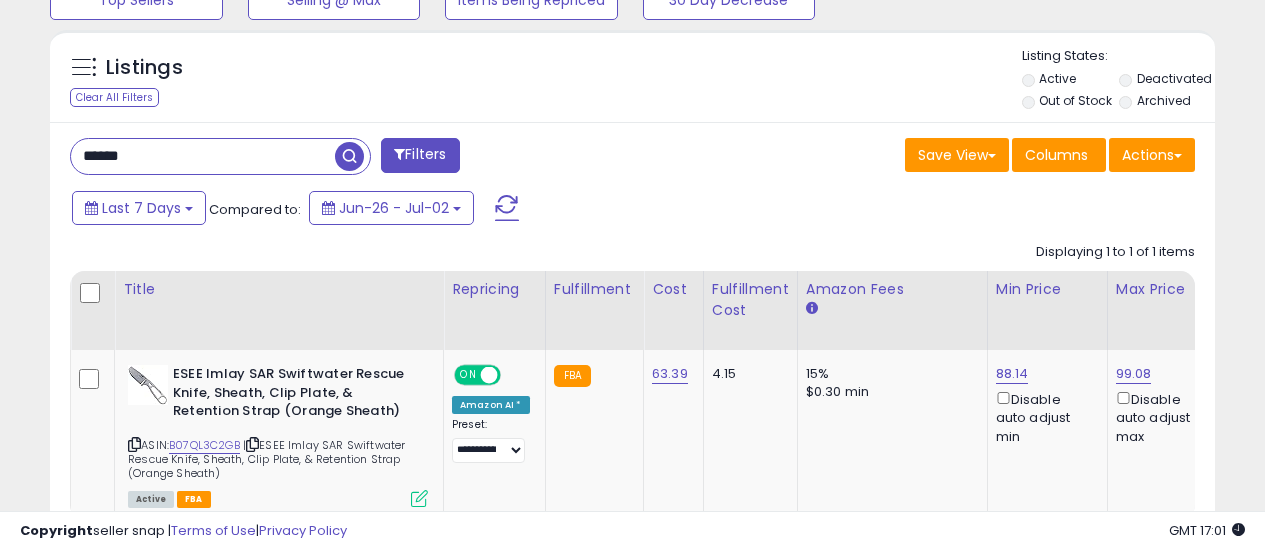 type on "******" 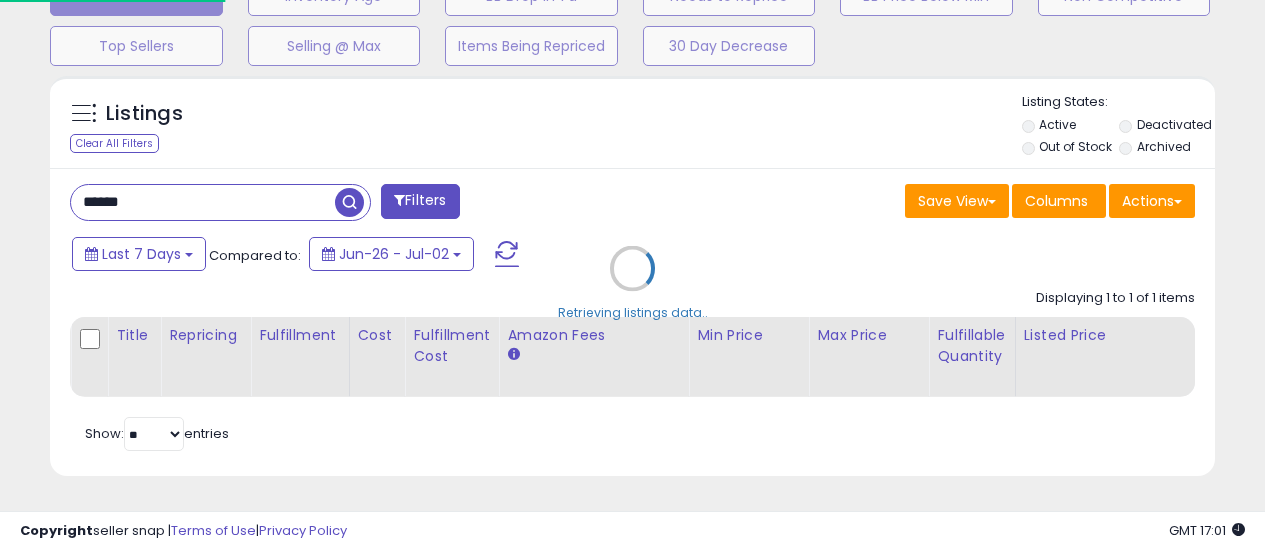 scroll, scrollTop: 999590, scrollLeft: 999317, axis: both 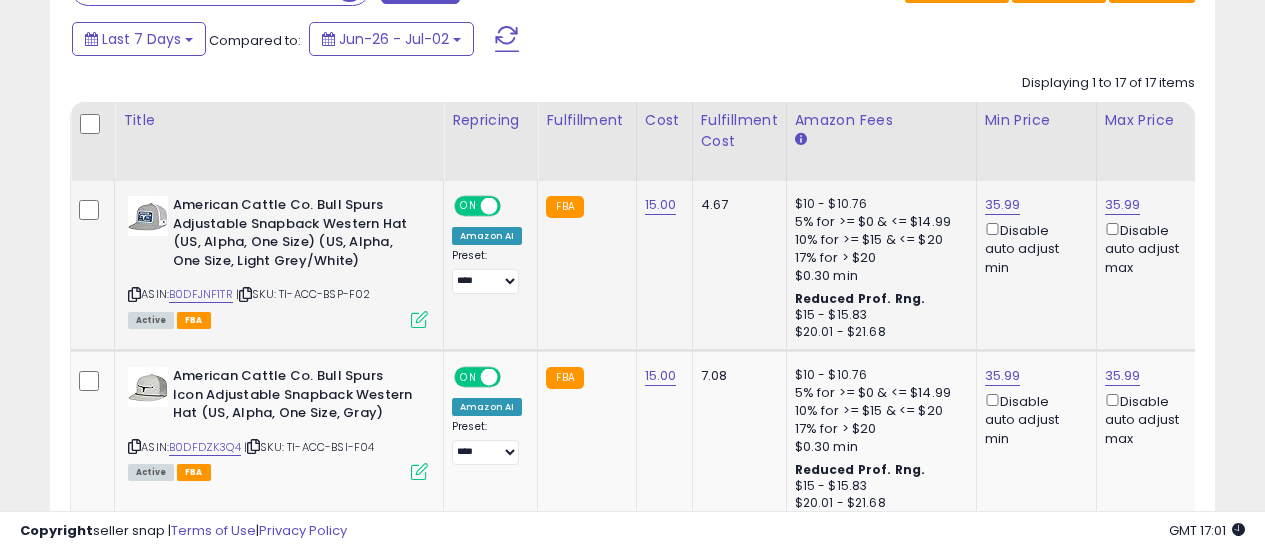 click at bounding box center [419, 319] 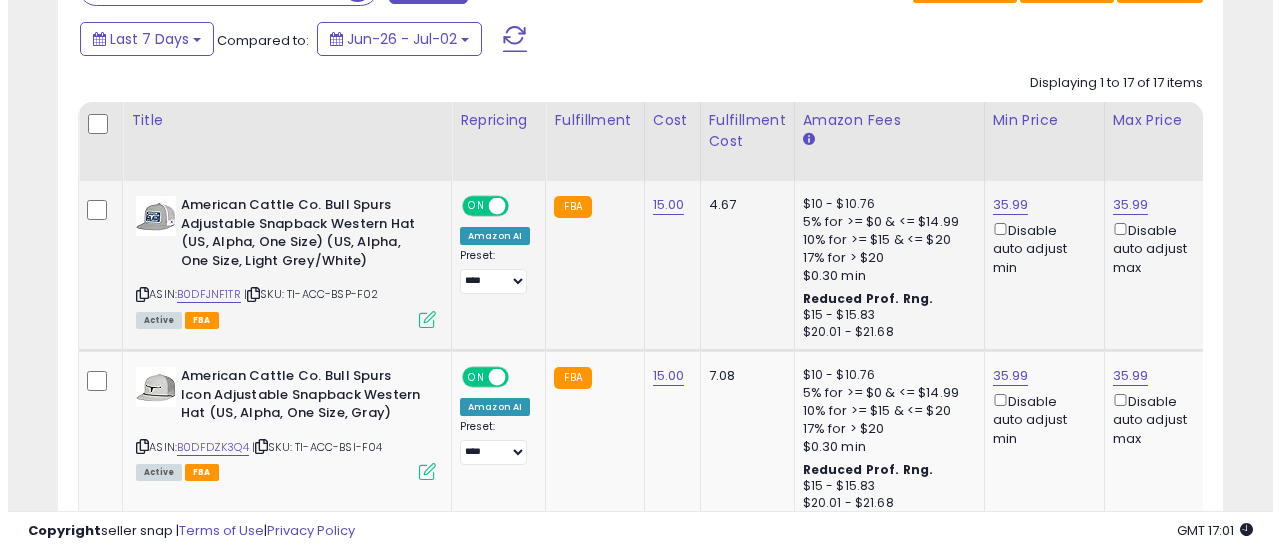 scroll, scrollTop: 999590, scrollLeft: 999317, axis: both 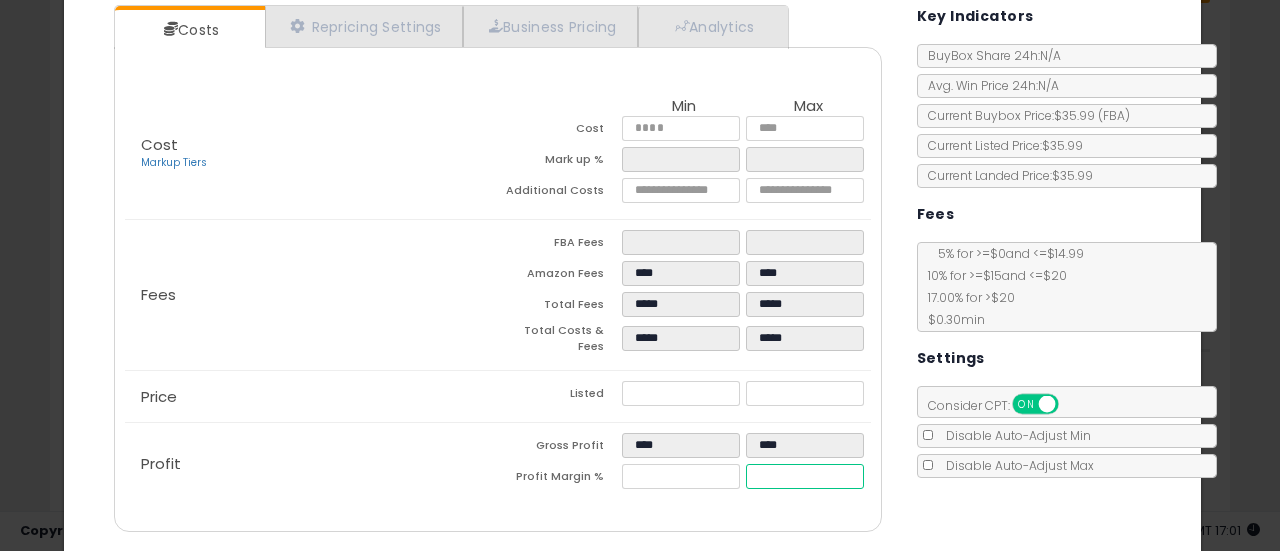 drag, startPoint x: 790, startPoint y: 470, endPoint x: 745, endPoint y: 469, distance: 45.01111 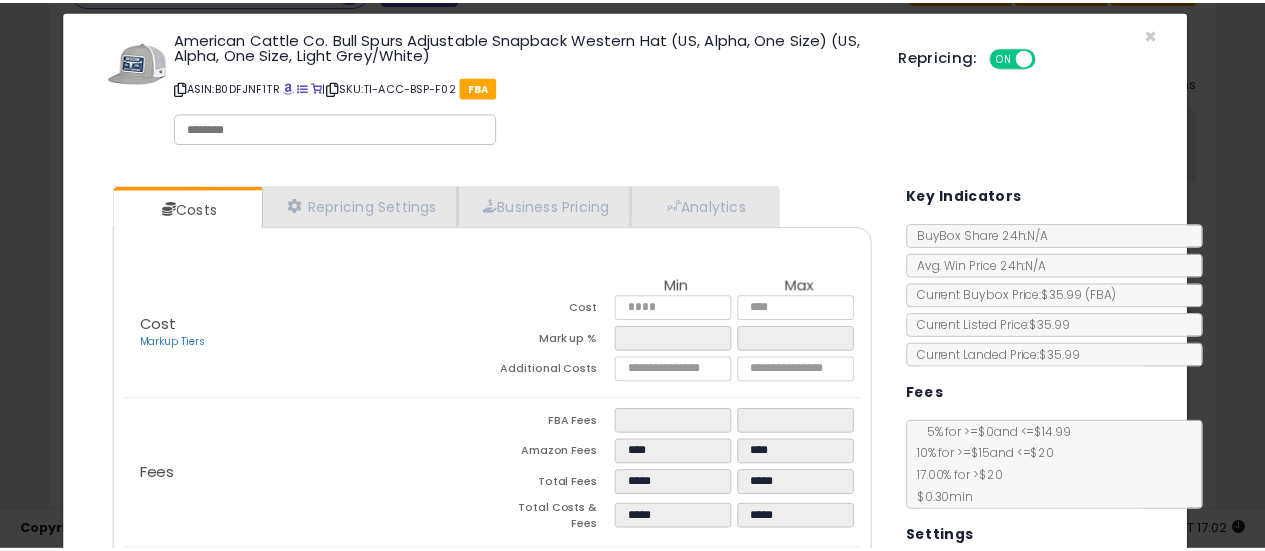 scroll, scrollTop: 0, scrollLeft: 0, axis: both 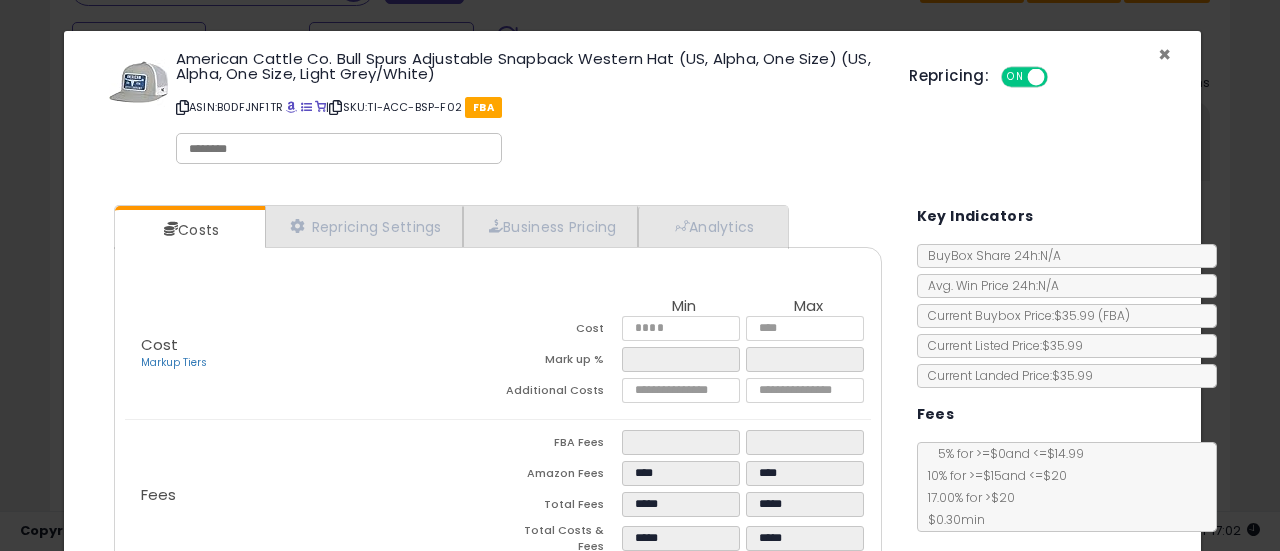 type on "*****" 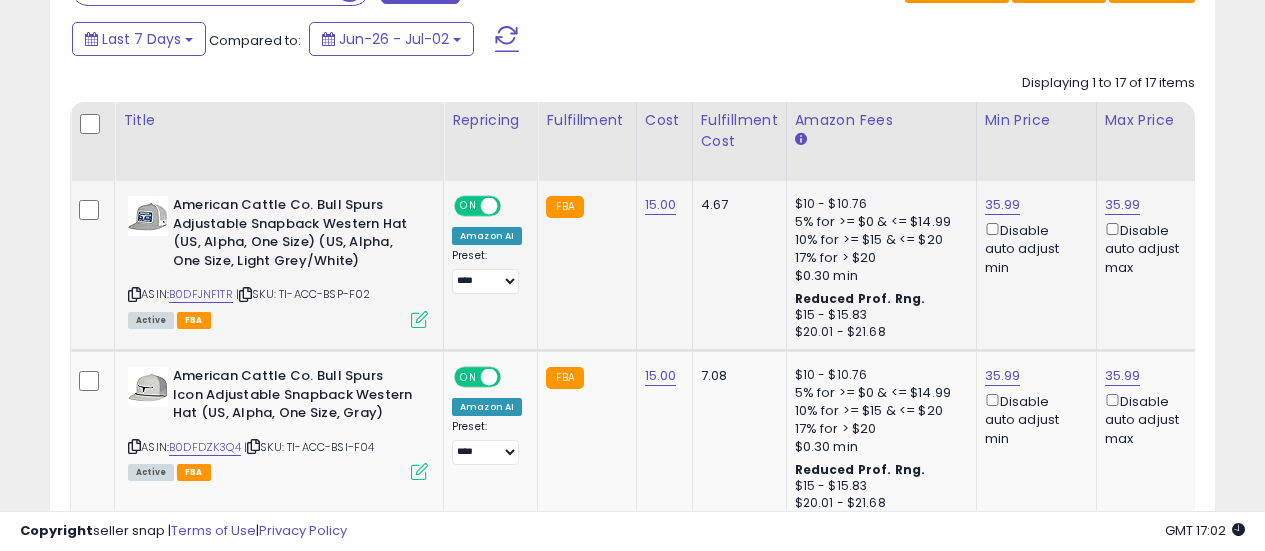 scroll, scrollTop: 410, scrollLeft: 674, axis: both 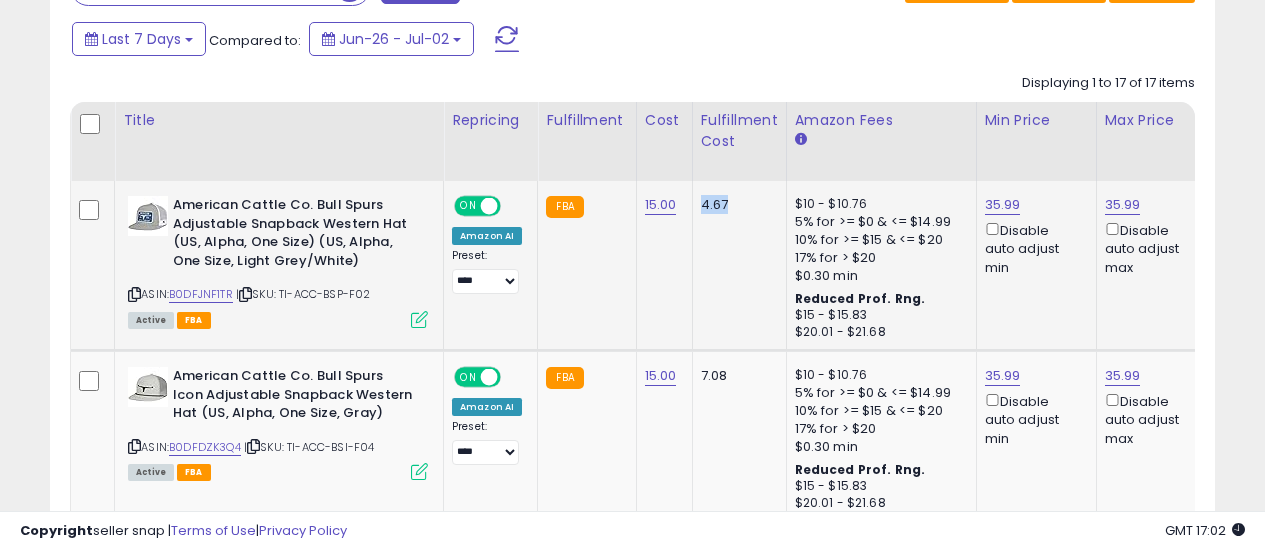 drag, startPoint x: 733, startPoint y: 201, endPoint x: 691, endPoint y: 202, distance: 42.0119 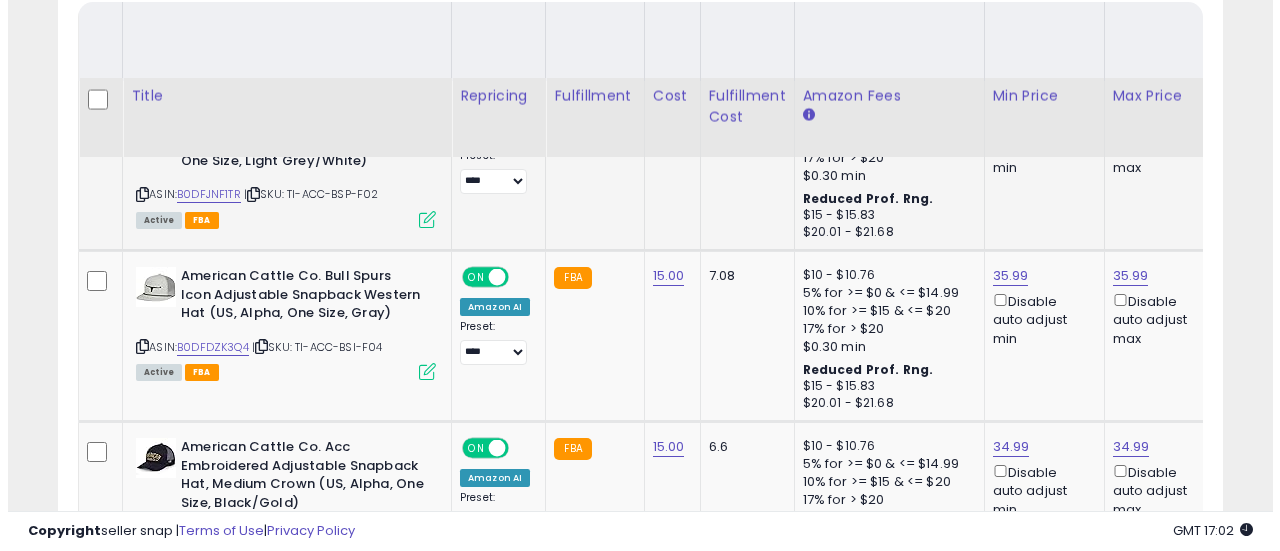 scroll, scrollTop: 1069, scrollLeft: 0, axis: vertical 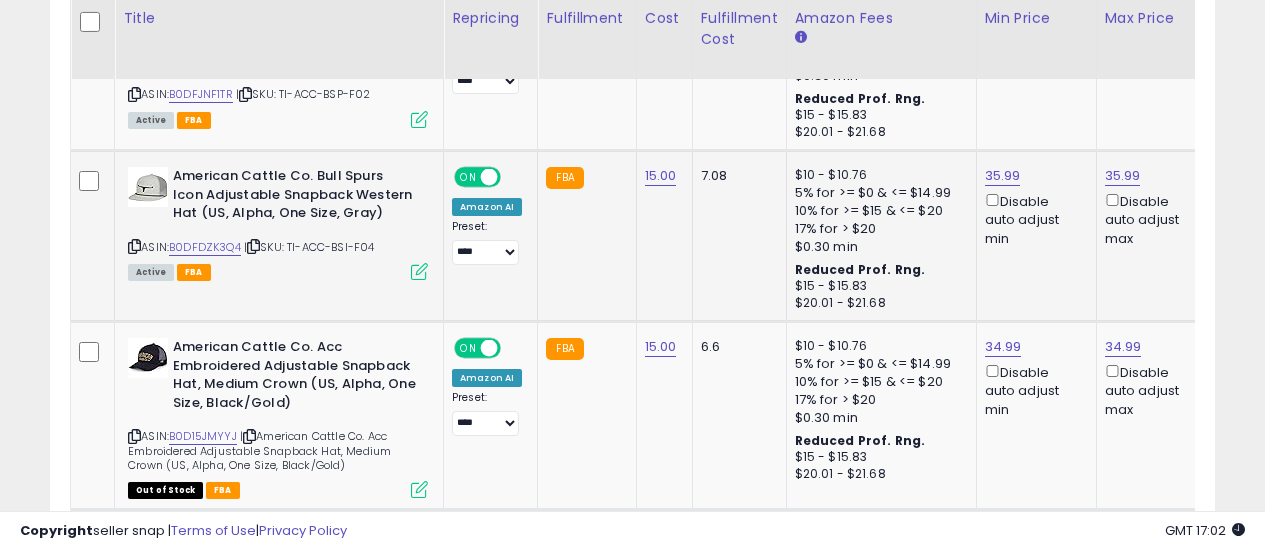 click at bounding box center [419, 271] 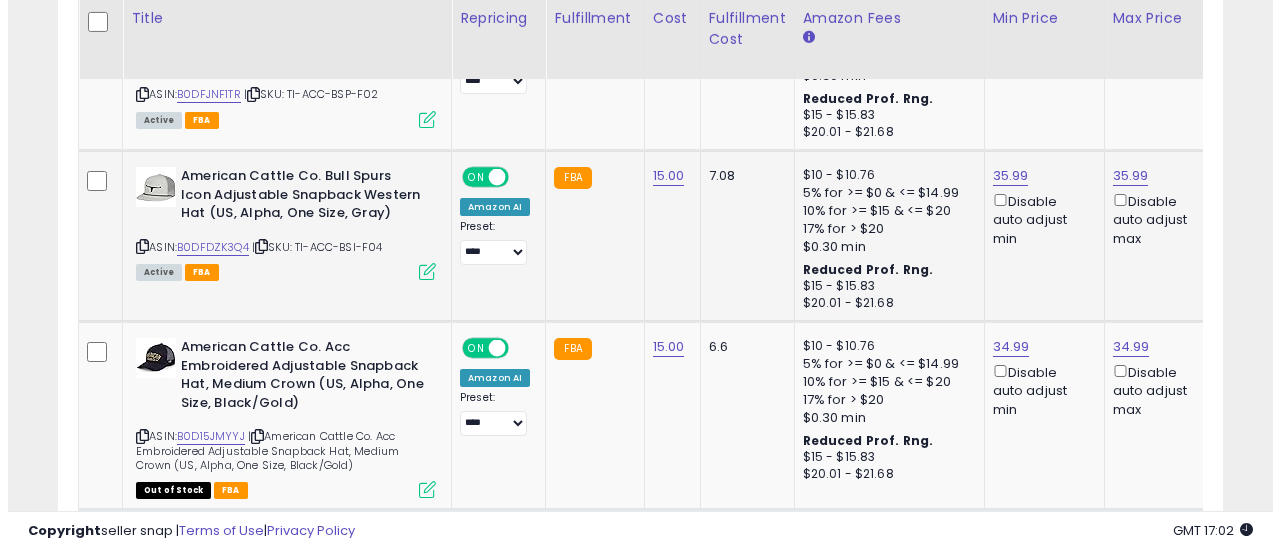 scroll, scrollTop: 999590, scrollLeft: 999317, axis: both 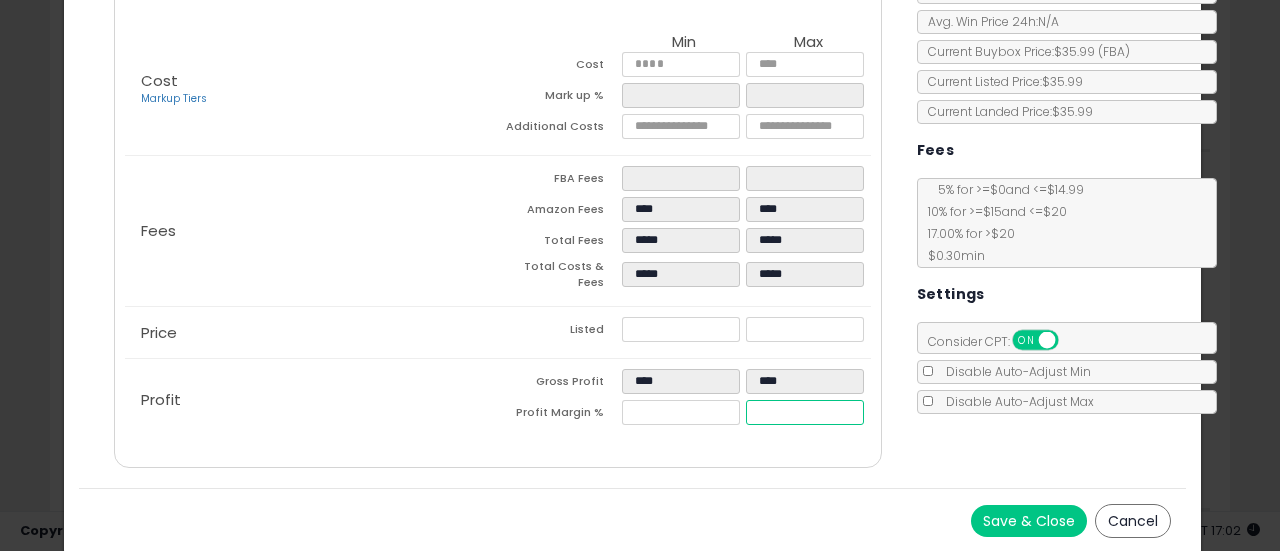click on "*****" at bounding box center [805, 412] 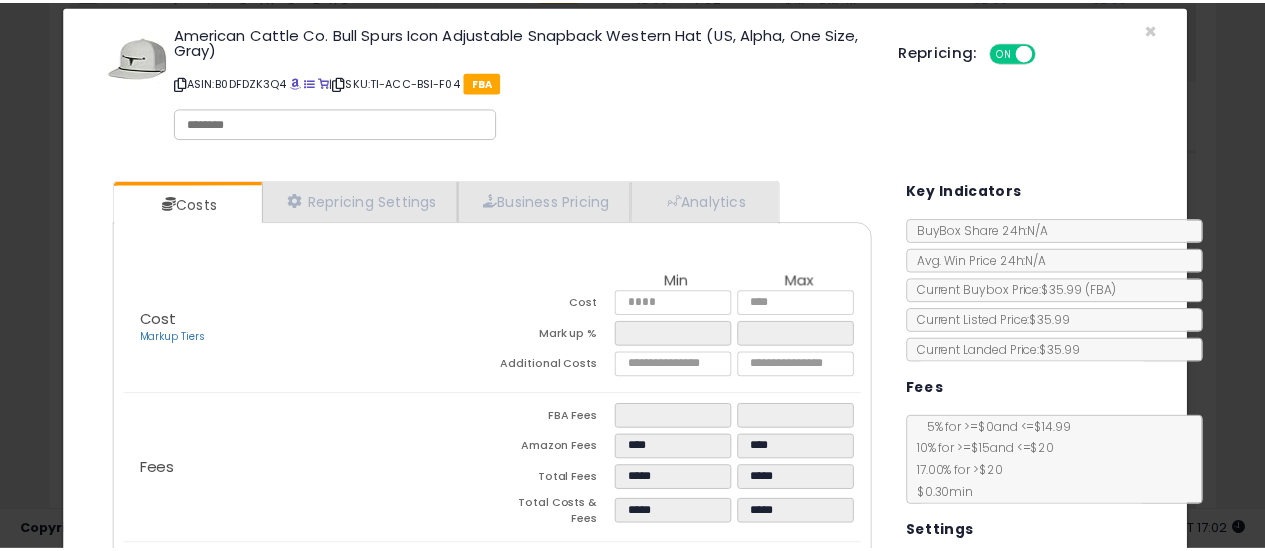scroll, scrollTop: 0, scrollLeft: 0, axis: both 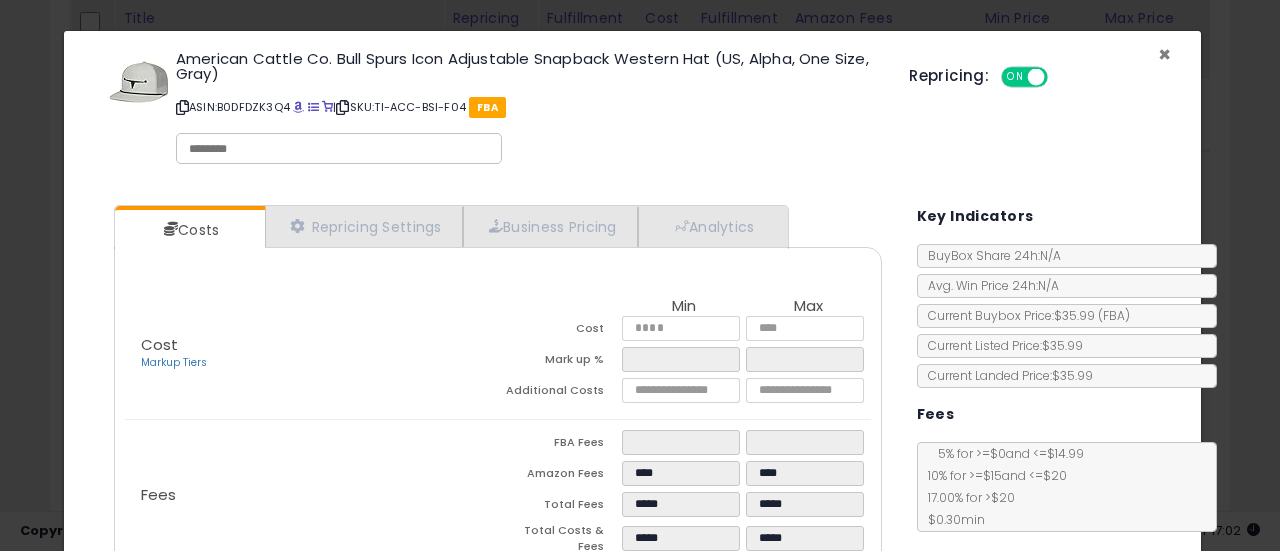 type on "*****" 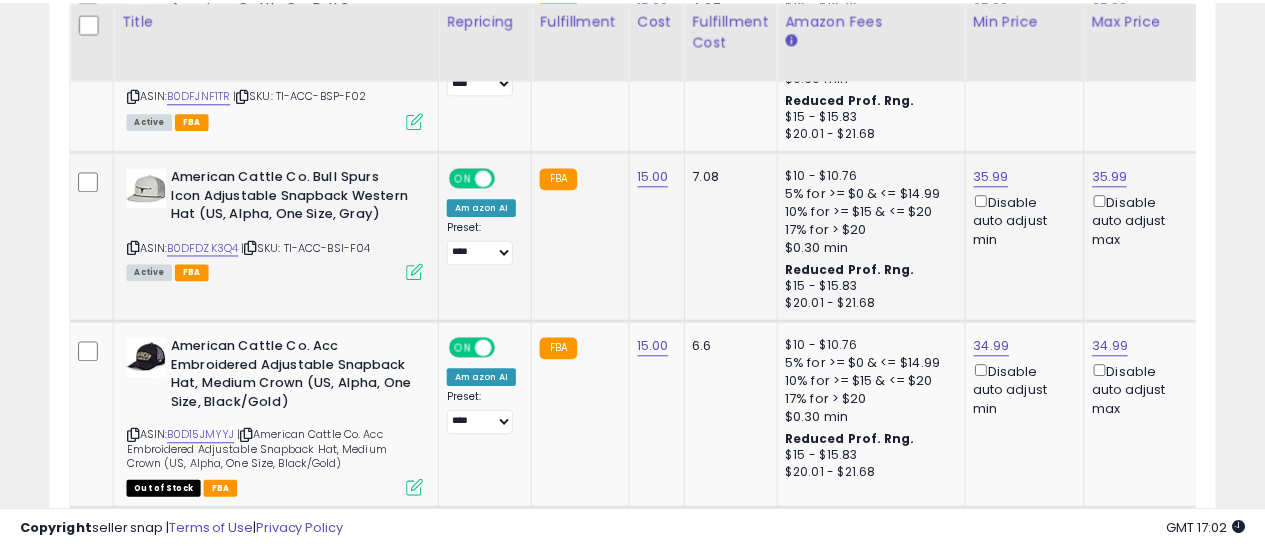 scroll 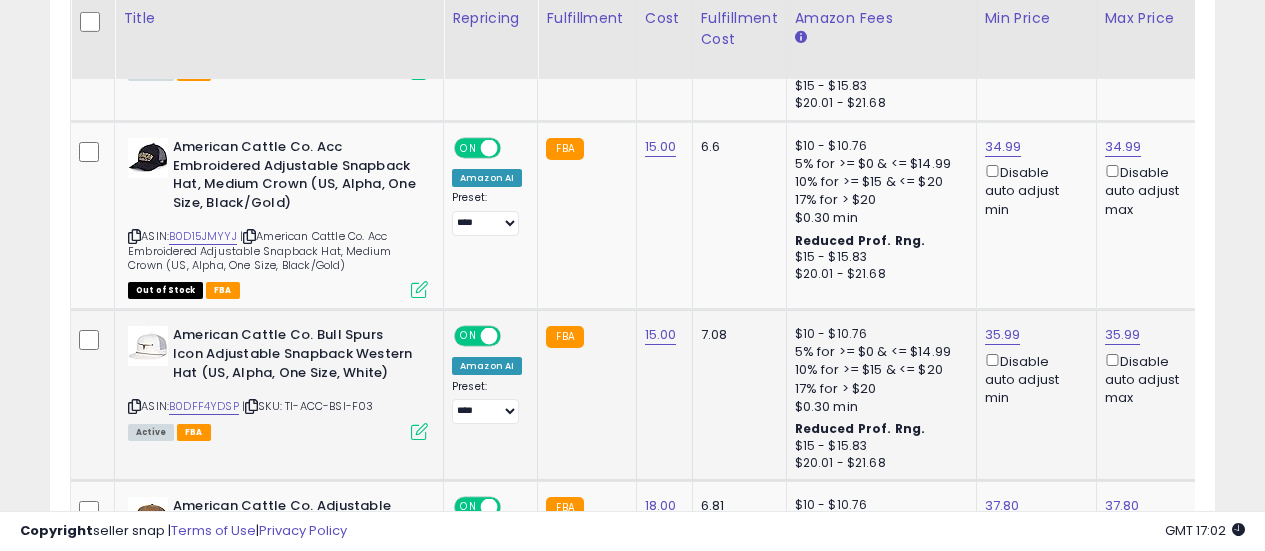 click at bounding box center [419, 431] 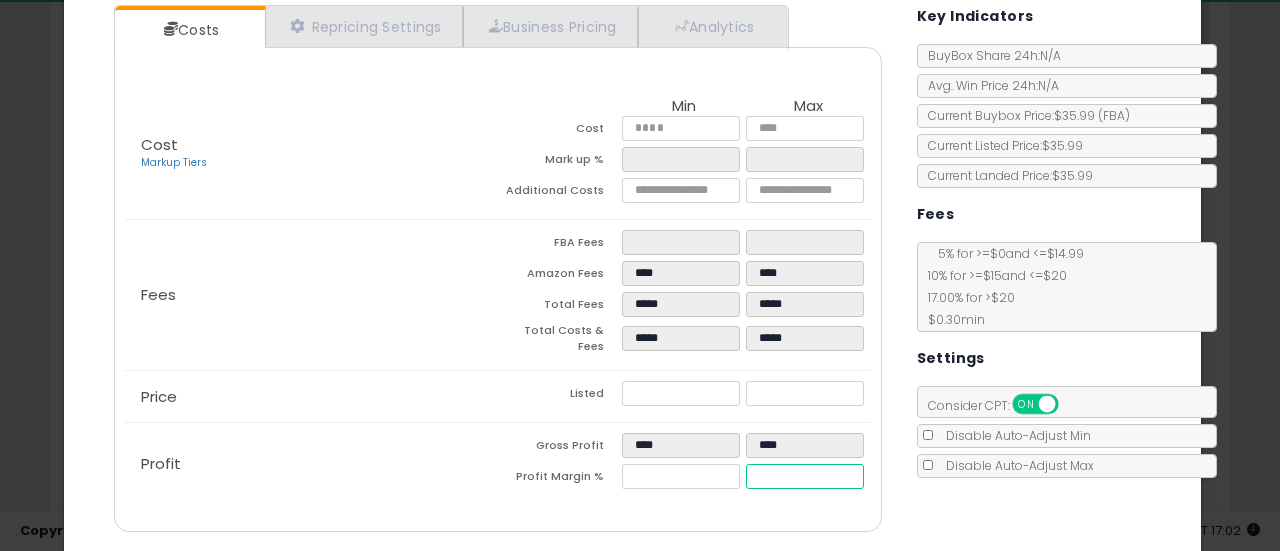 click on "*****" at bounding box center (805, 476) 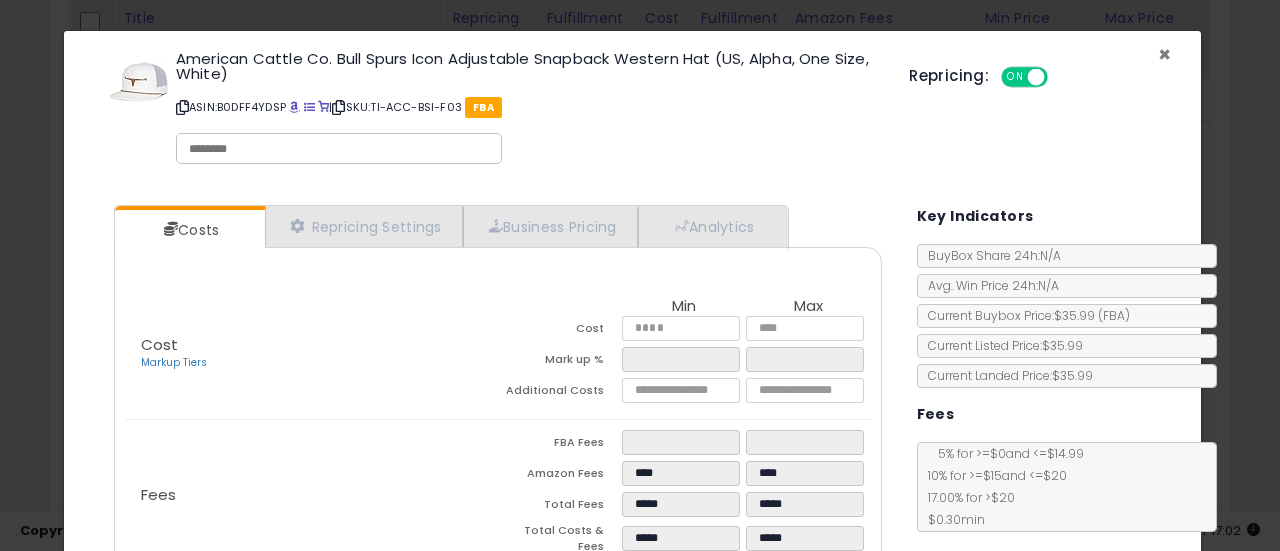click on "×" at bounding box center [1164, 54] 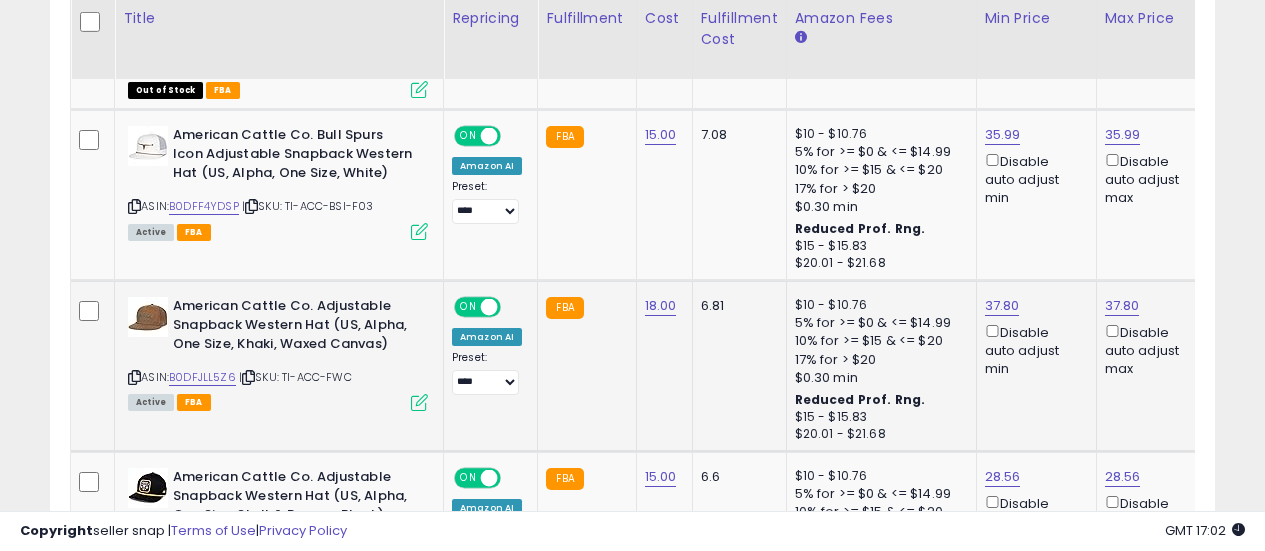 click at bounding box center (419, 402) 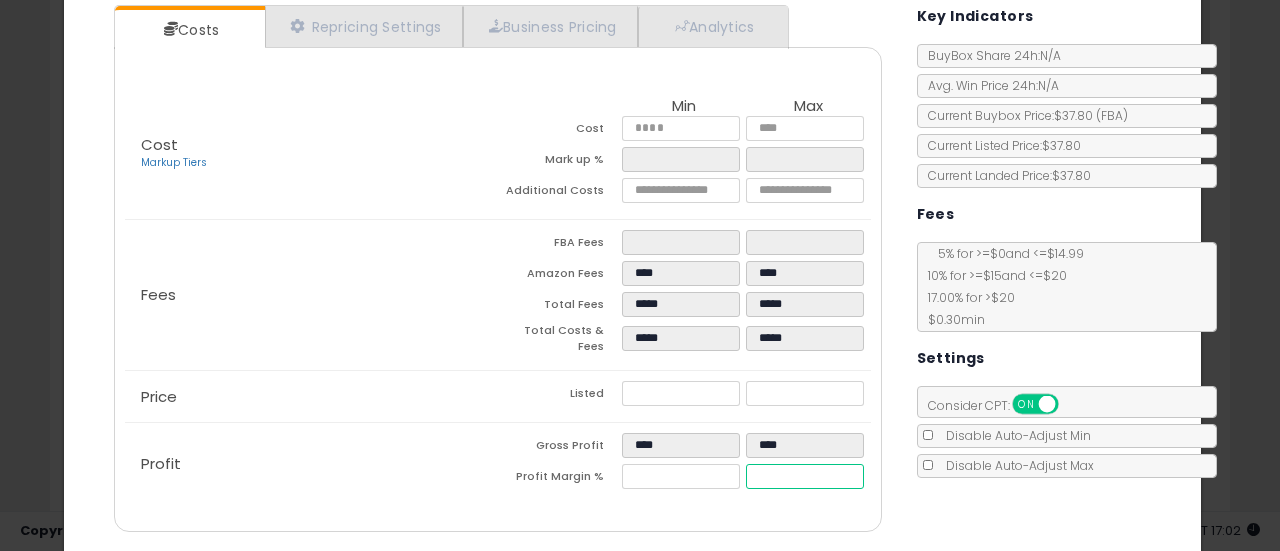 click on "*****" at bounding box center [805, 476] 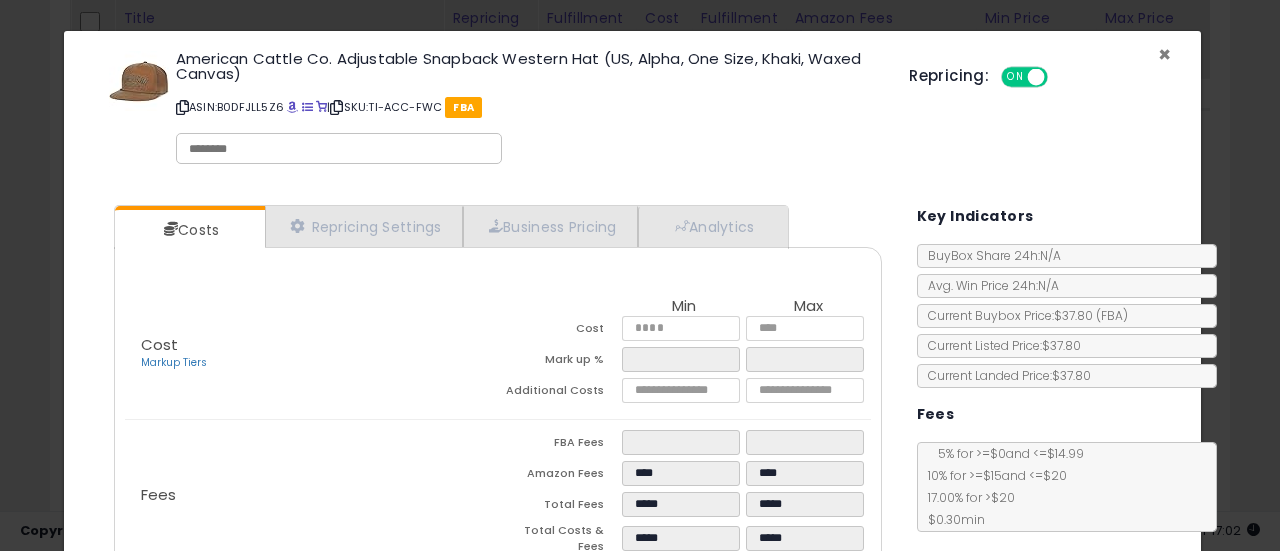 click on "×" at bounding box center (1164, 54) 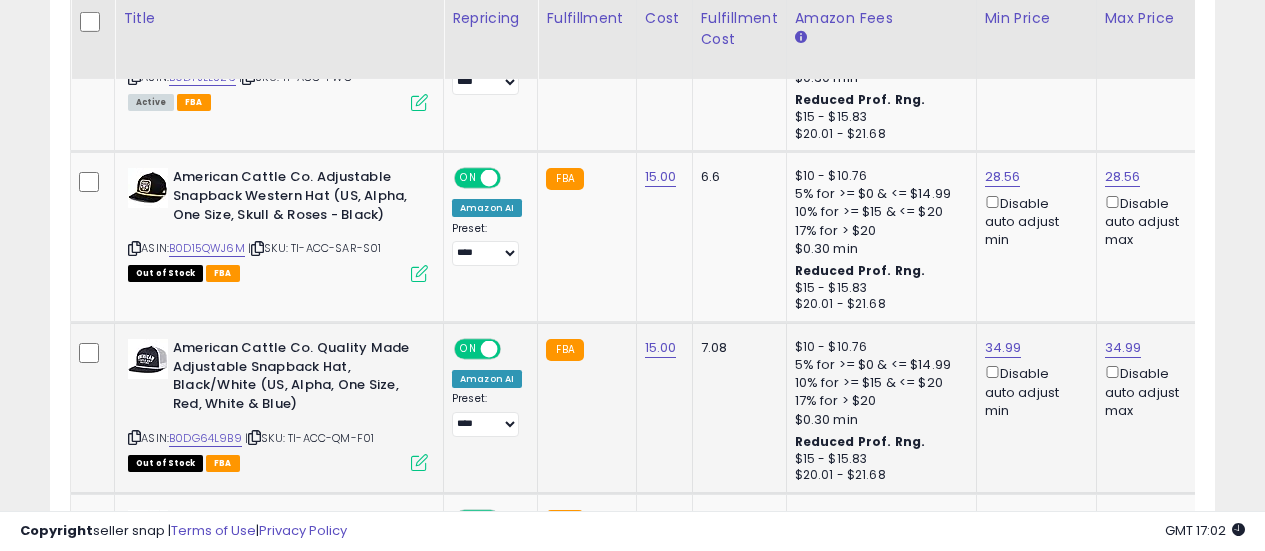click at bounding box center [419, 462] 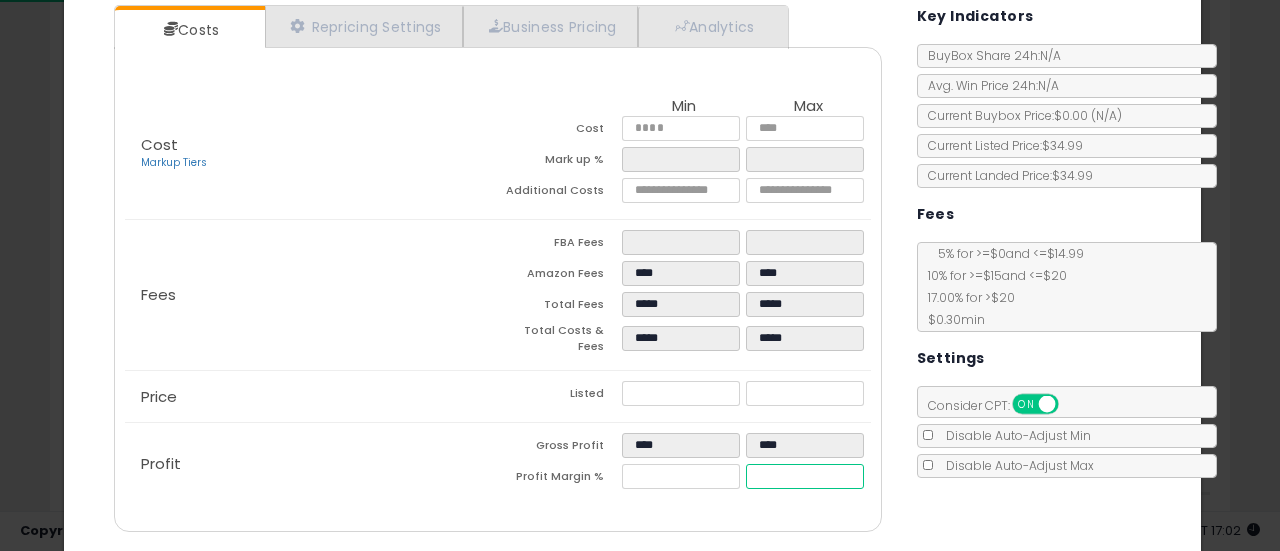 click on "*****" at bounding box center (805, 476) 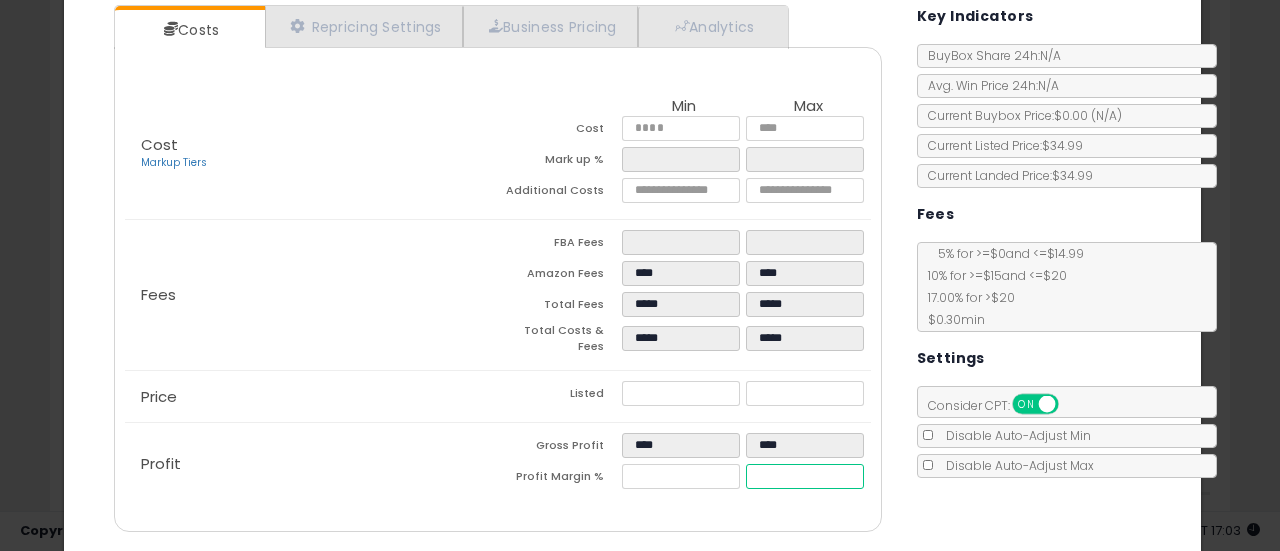 click on "*****" at bounding box center [805, 476] 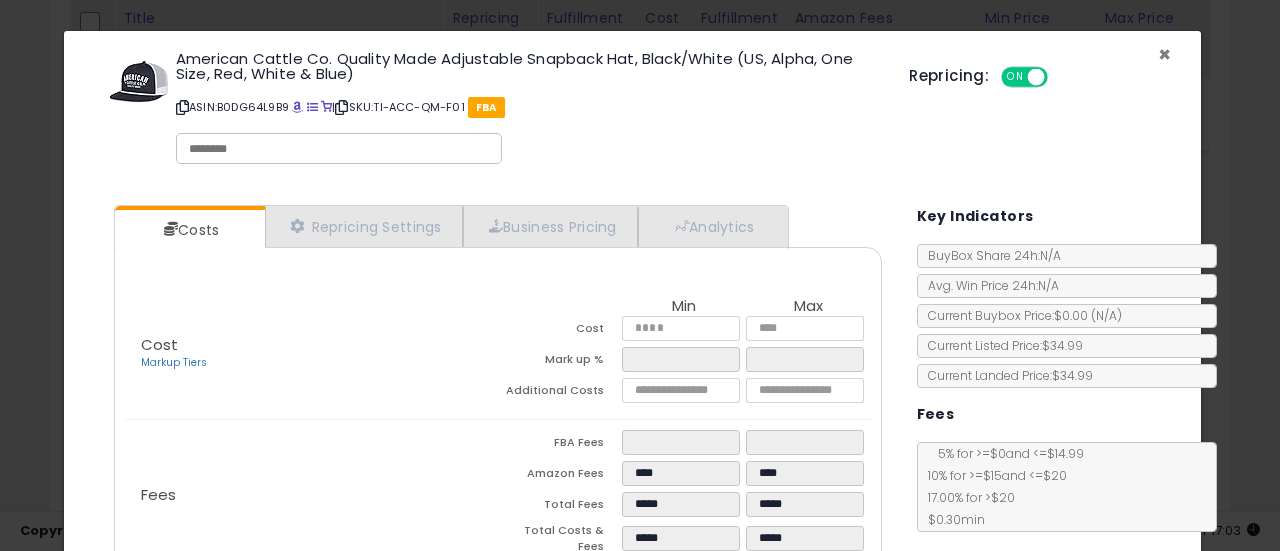 click on "×" at bounding box center (1164, 54) 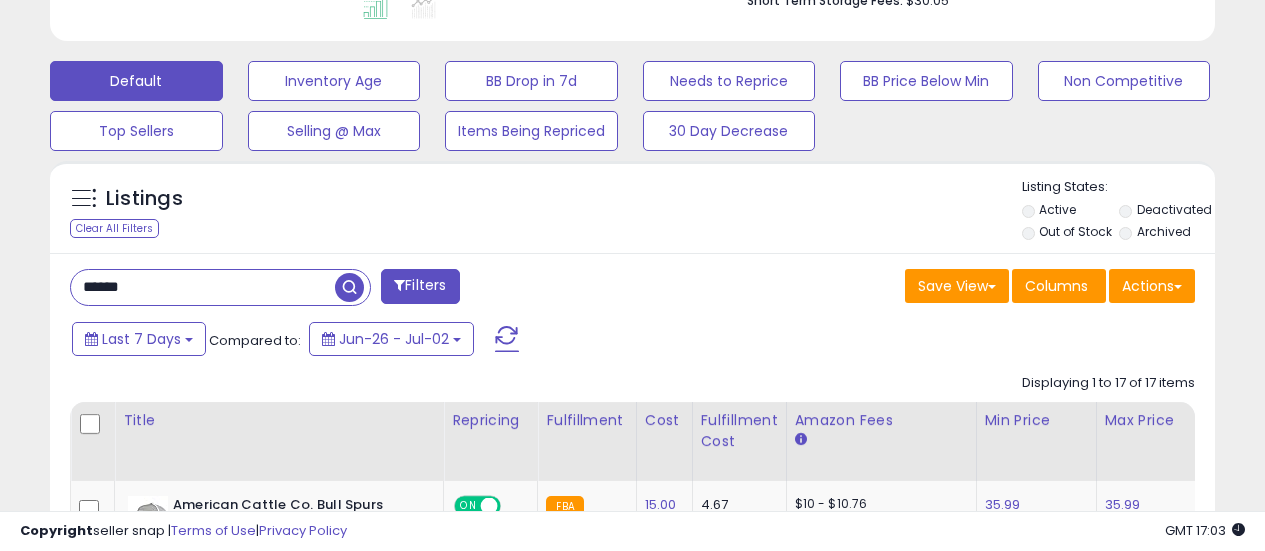 drag, startPoint x: 196, startPoint y: 297, endPoint x: 108, endPoint y: 289, distance: 88.362885 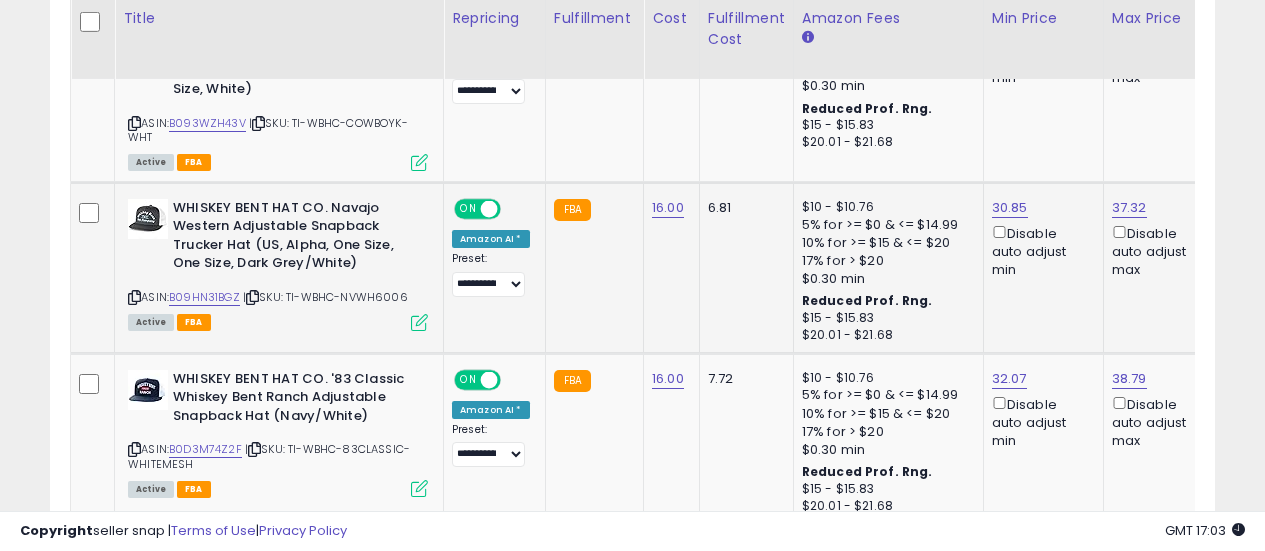 click at bounding box center [419, 322] 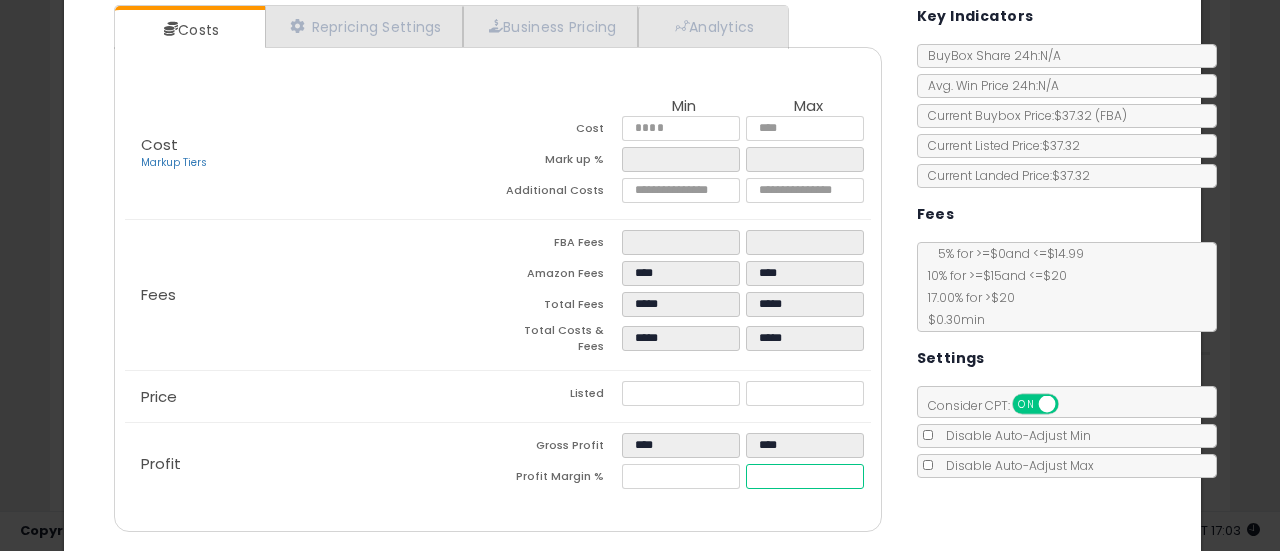 click on "*****" at bounding box center (805, 476) 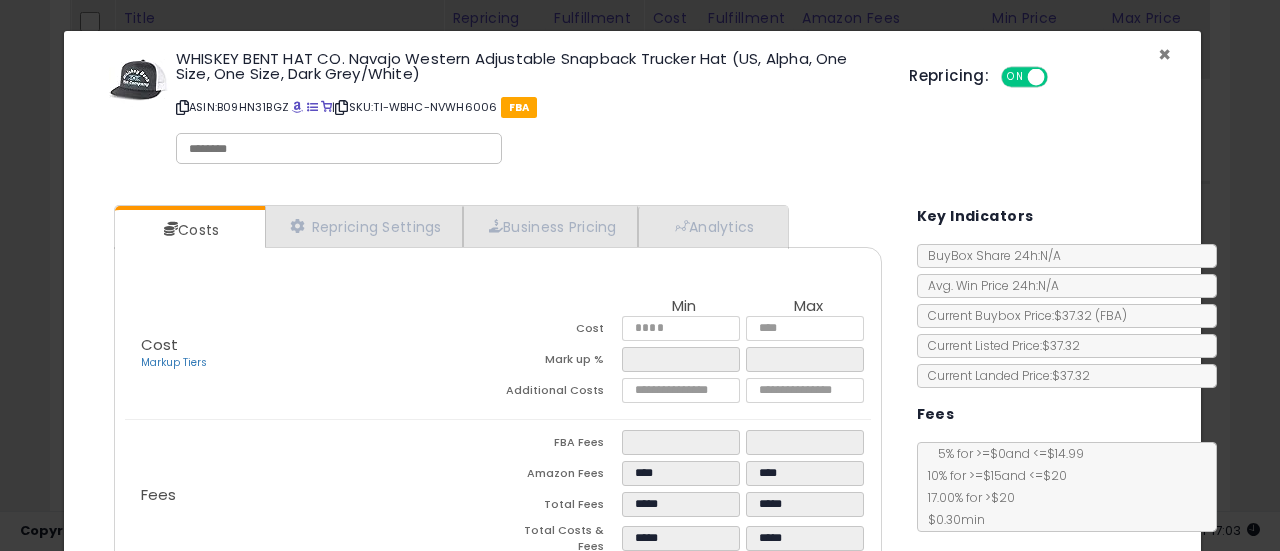 click on "×" at bounding box center (1164, 54) 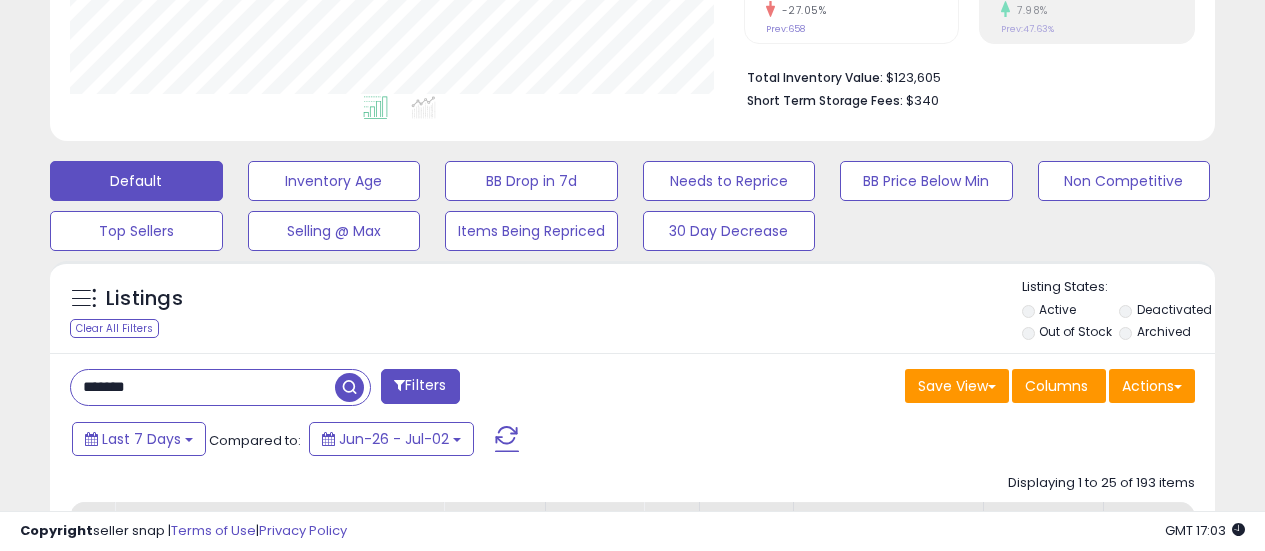 click on "*******" at bounding box center [203, 387] 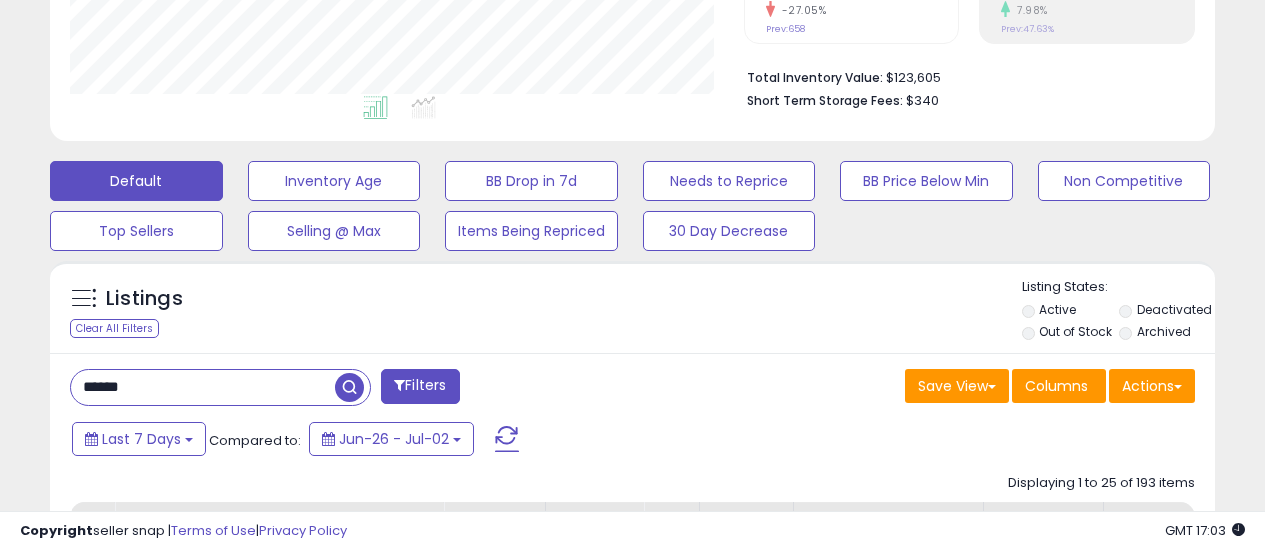 type on "******" 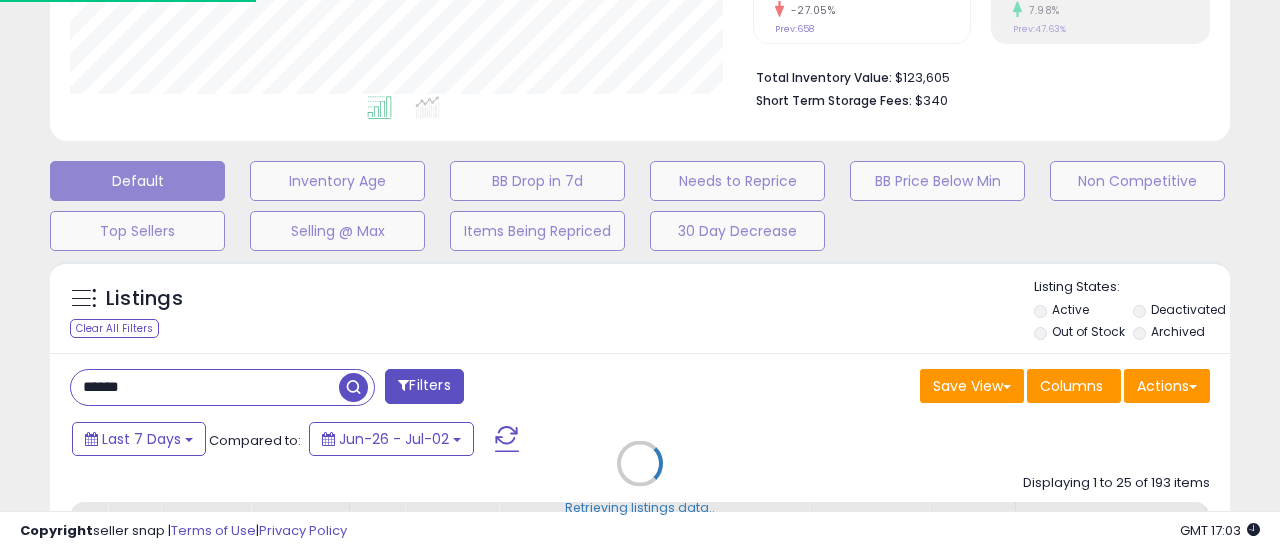 scroll, scrollTop: 999590, scrollLeft: 999317, axis: both 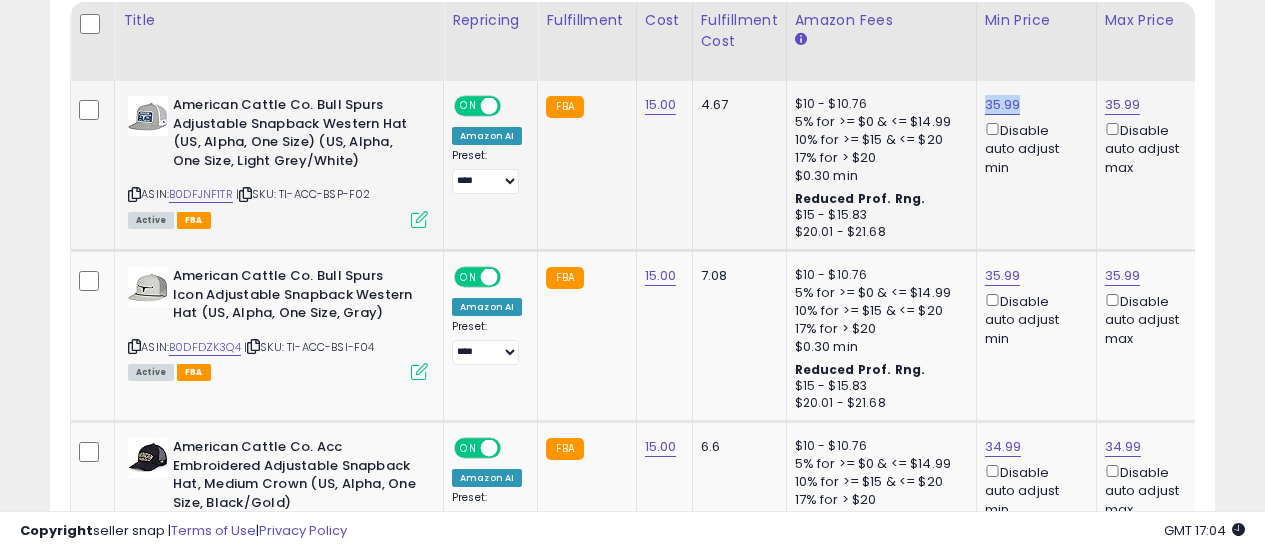 drag, startPoint x: 1019, startPoint y: 99, endPoint x: 980, endPoint y: 112, distance: 41.109608 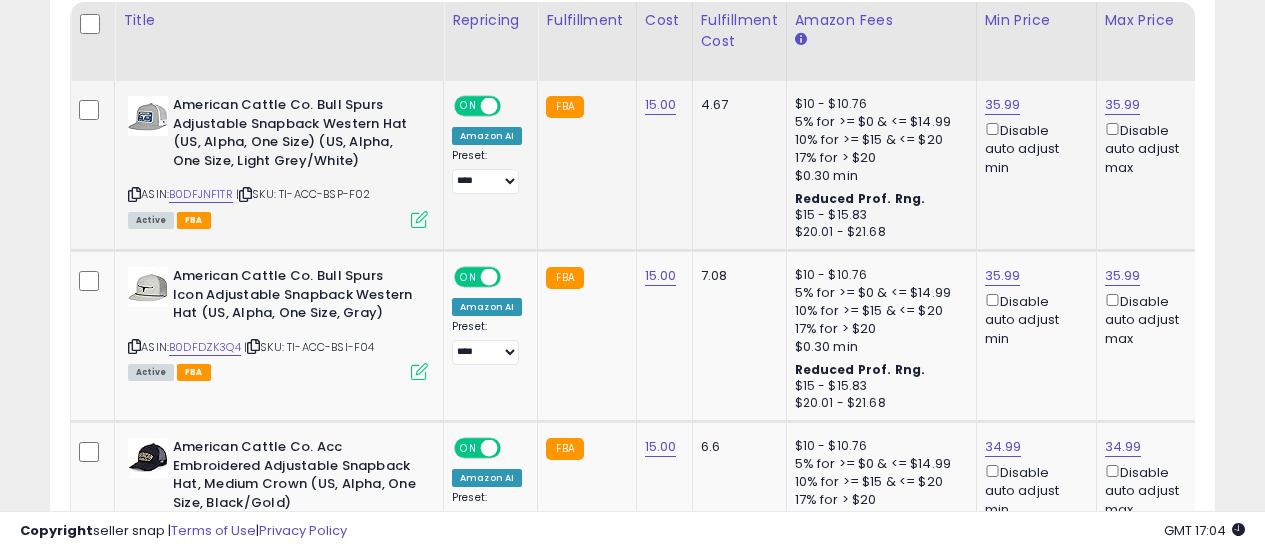 click at bounding box center [419, 219] 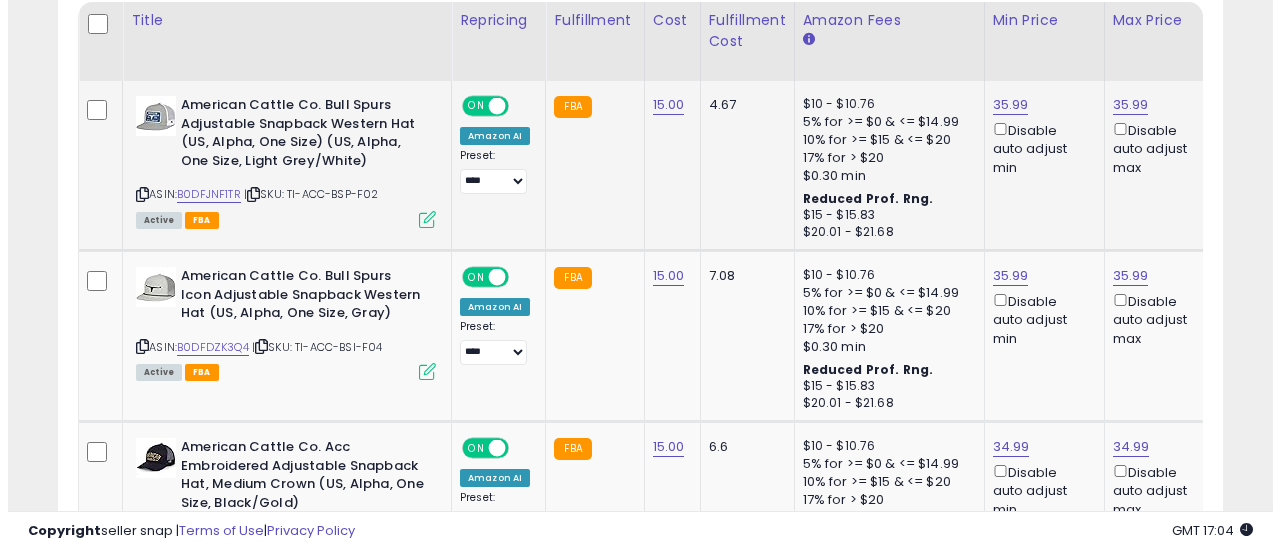 scroll, scrollTop: 999590, scrollLeft: 999317, axis: both 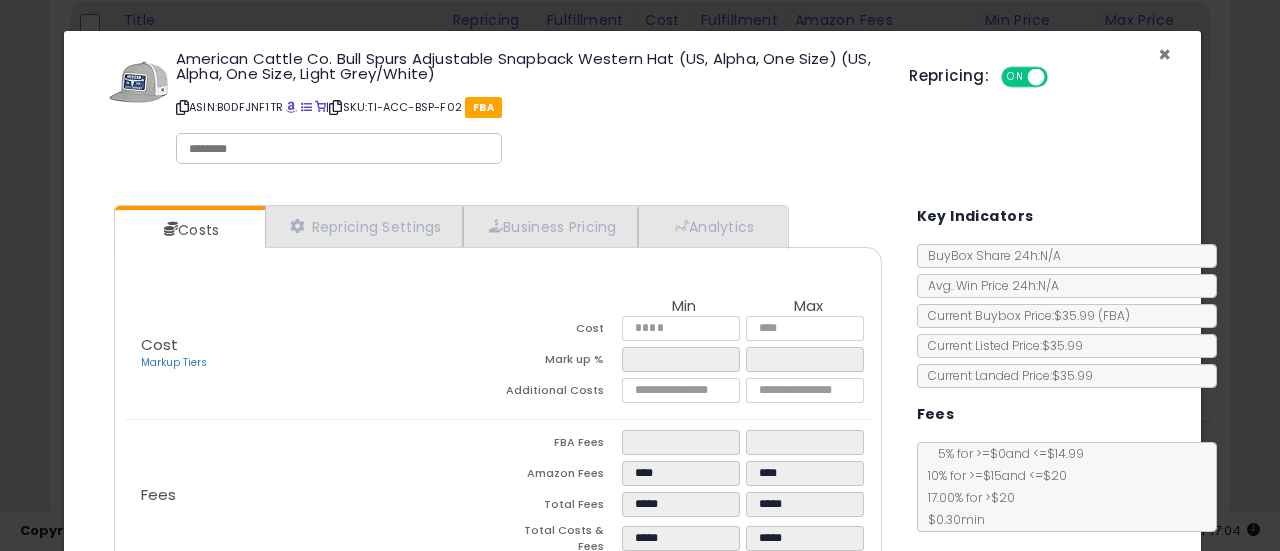 click on "×" at bounding box center (1164, 54) 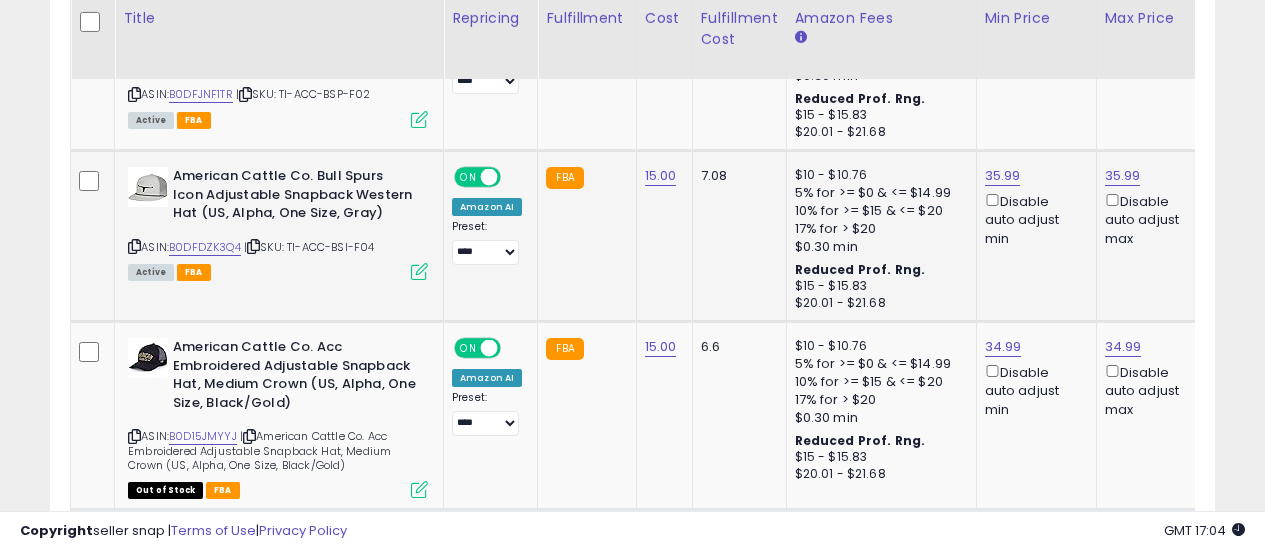 click at bounding box center (419, 271) 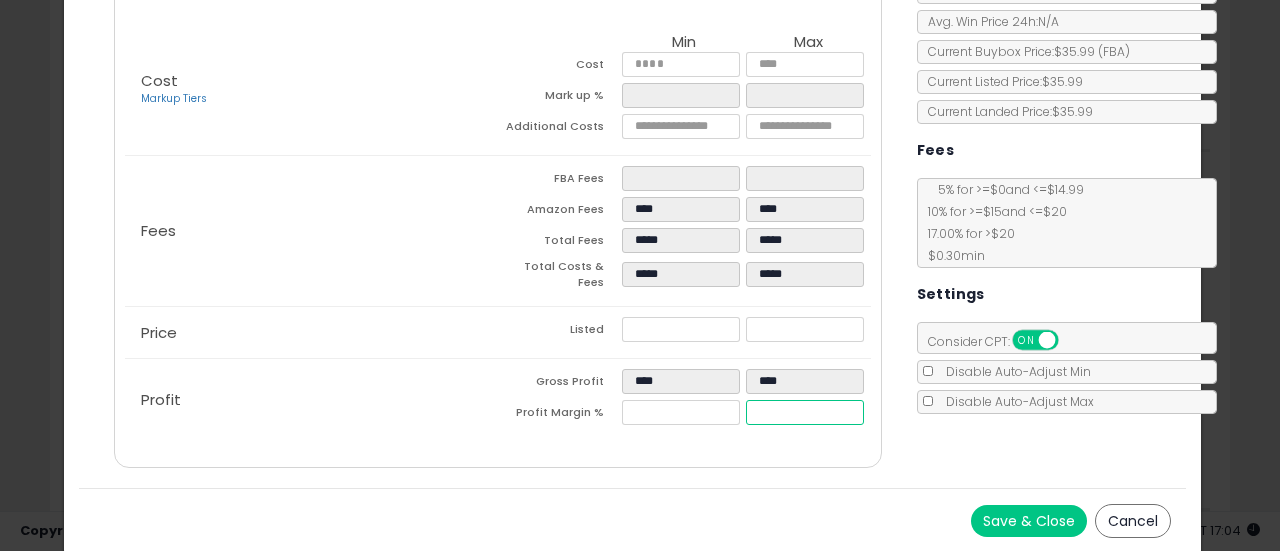 drag, startPoint x: 791, startPoint y: 396, endPoint x: 733, endPoint y: 400, distance: 58.137768 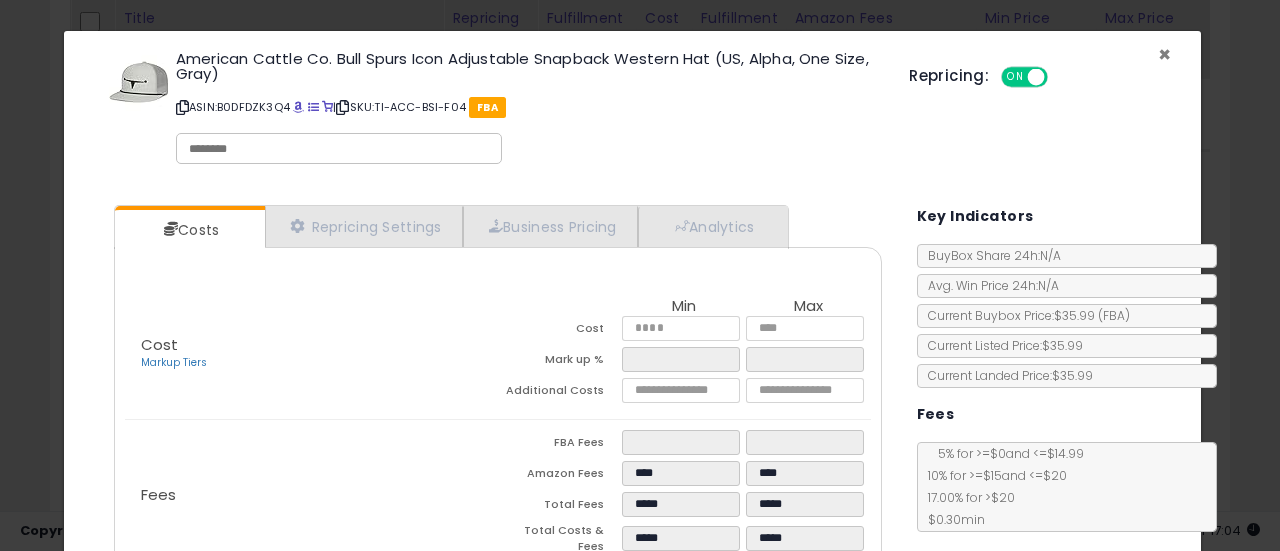 click on "×" at bounding box center (1164, 54) 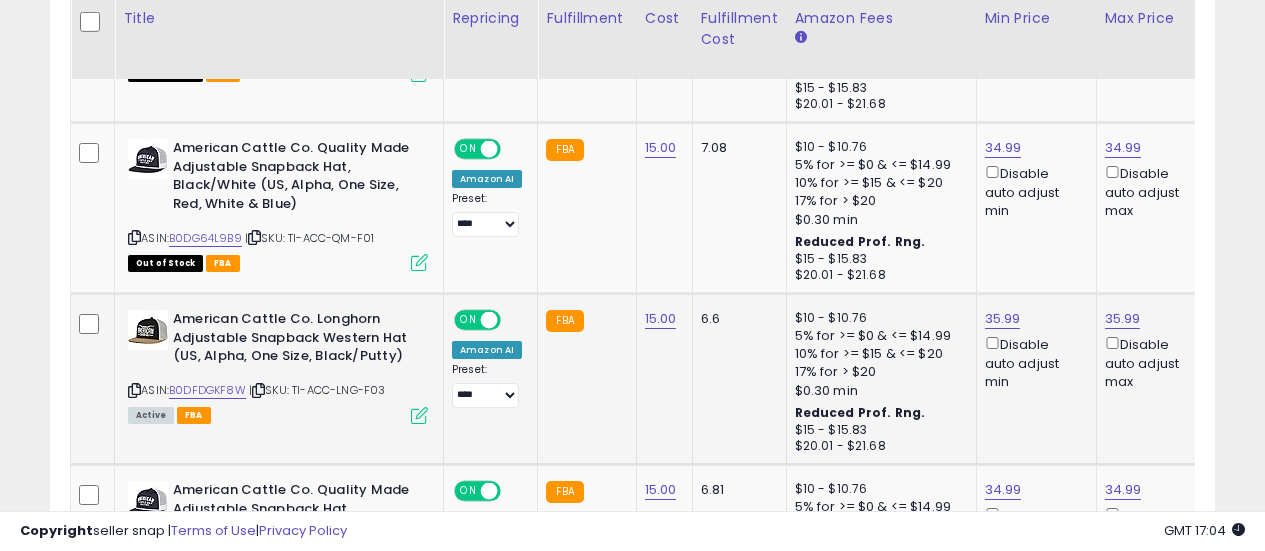 click at bounding box center [419, 415] 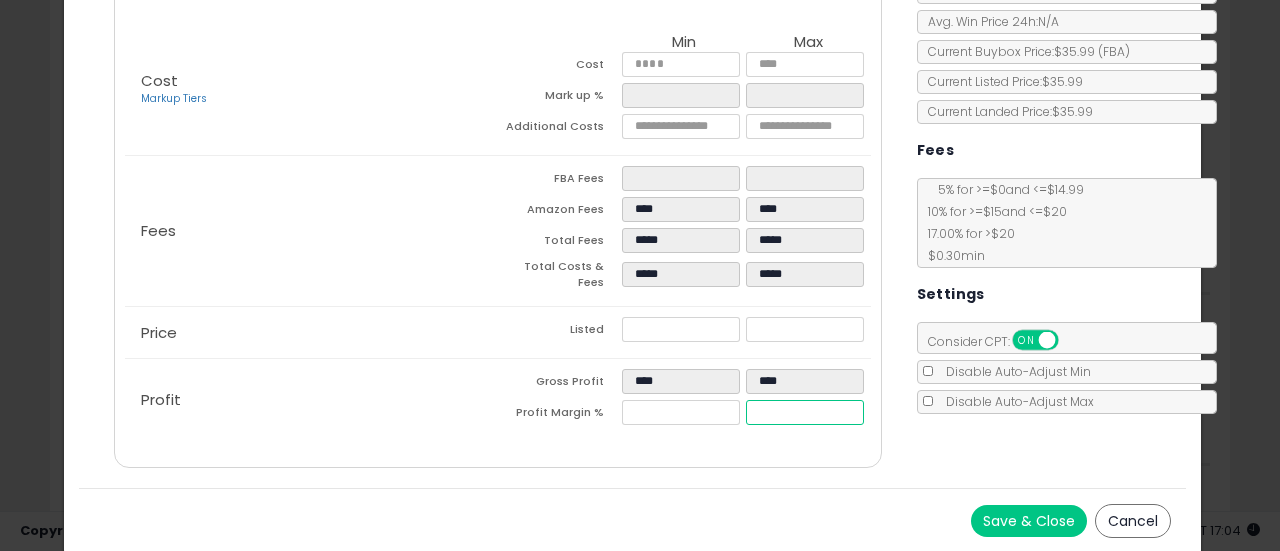 click on "*****" at bounding box center [805, 412] 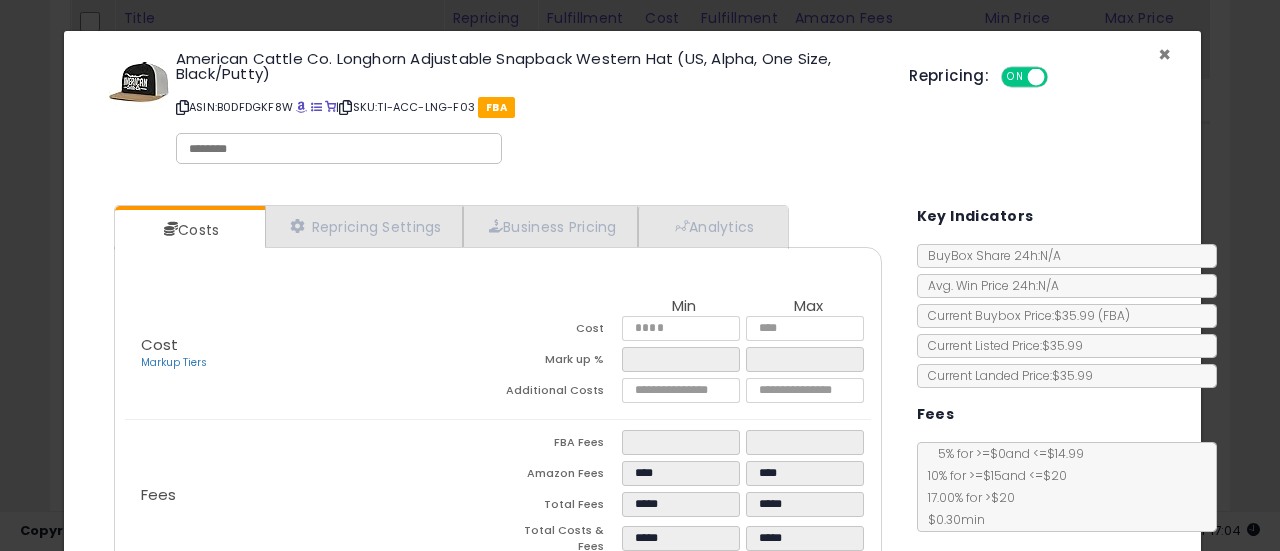 click on "×" at bounding box center [1164, 54] 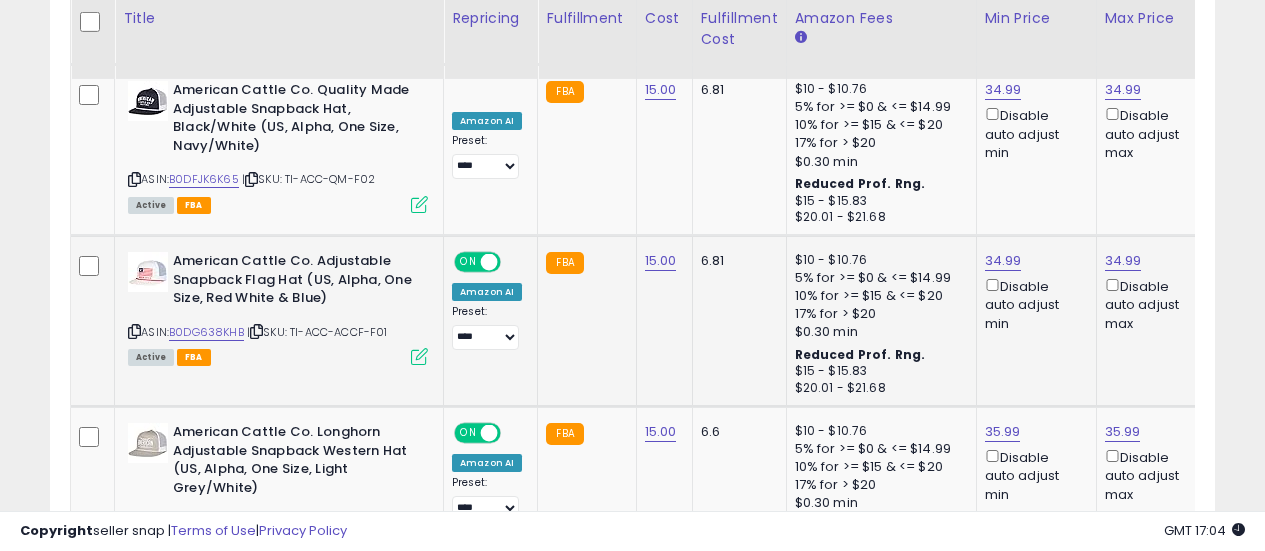 click at bounding box center [419, 356] 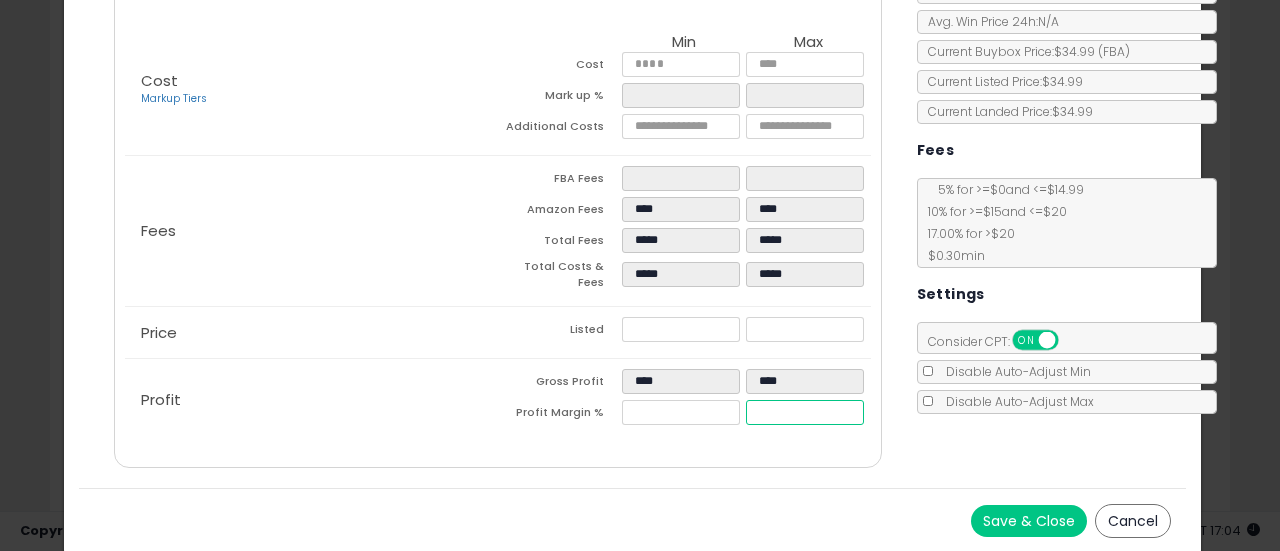 click on "*****" at bounding box center (805, 412) 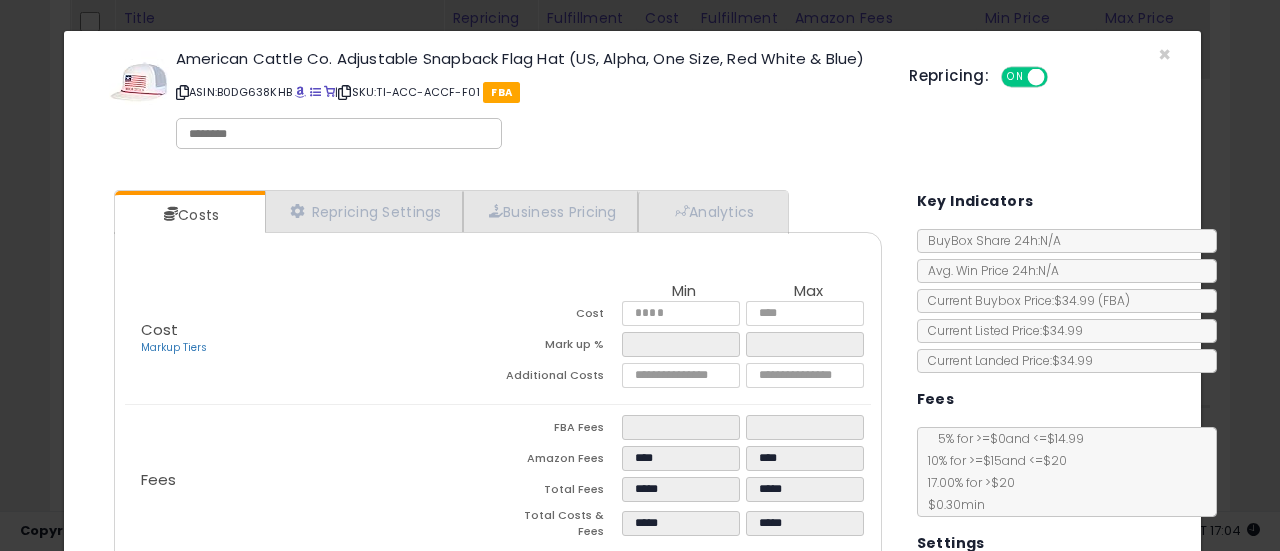type on "*****" 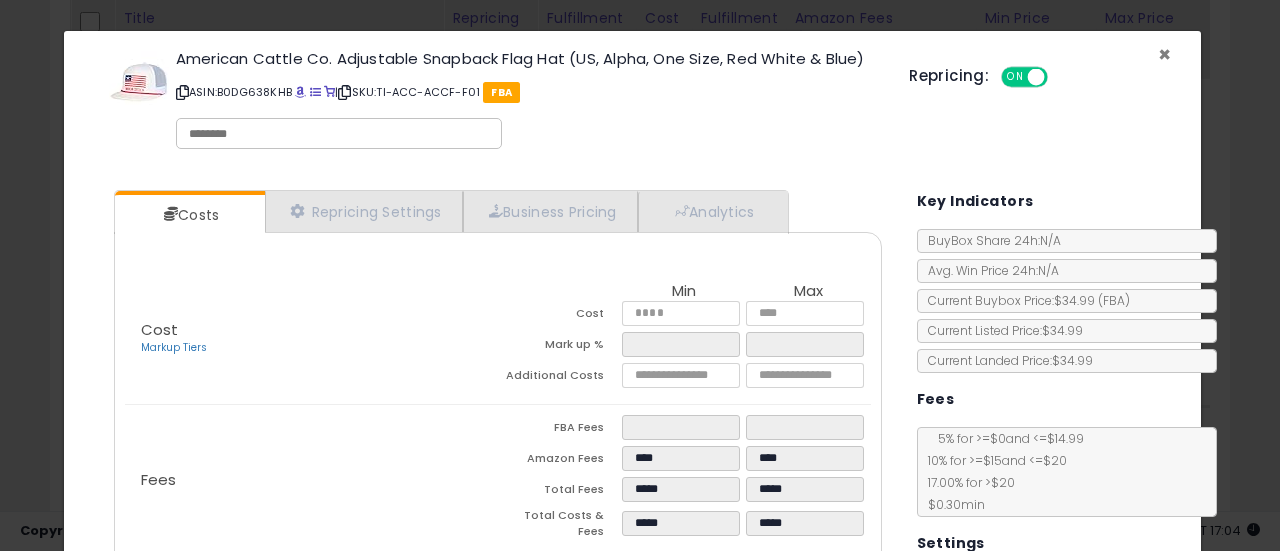 click on "×" at bounding box center [1164, 54] 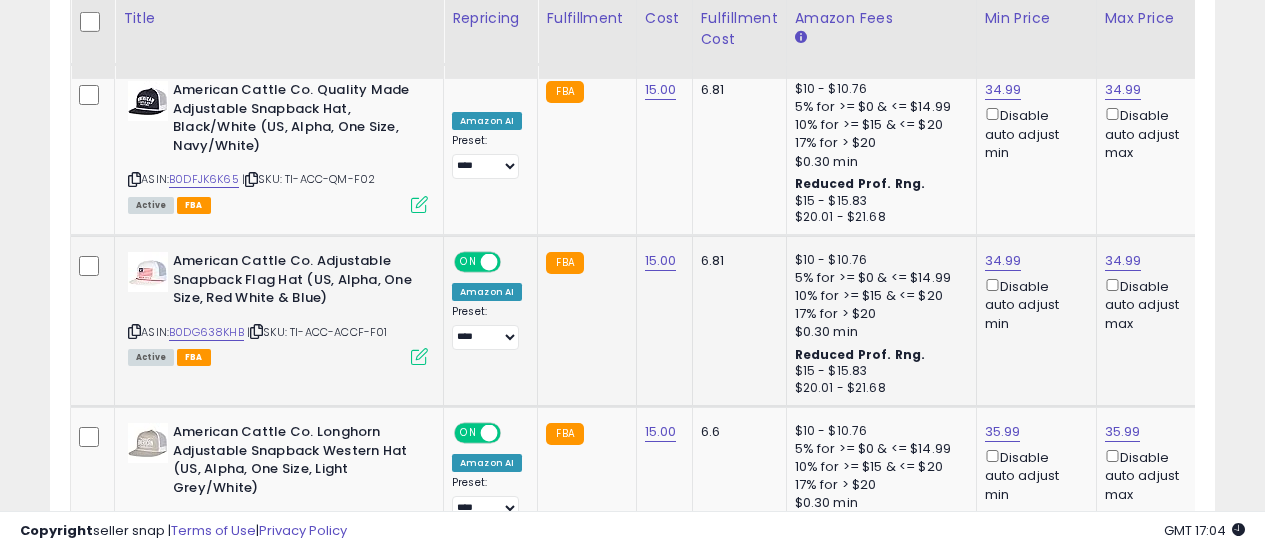 drag, startPoint x: 742, startPoint y: 243, endPoint x: 713, endPoint y: 242, distance: 29.017237 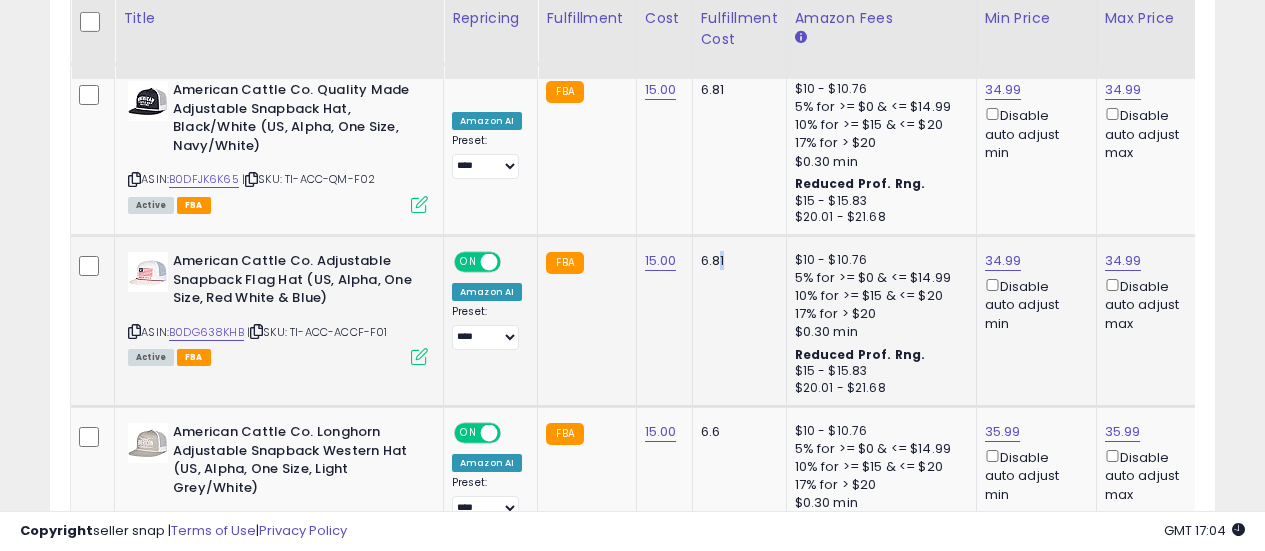 click on "6.81" 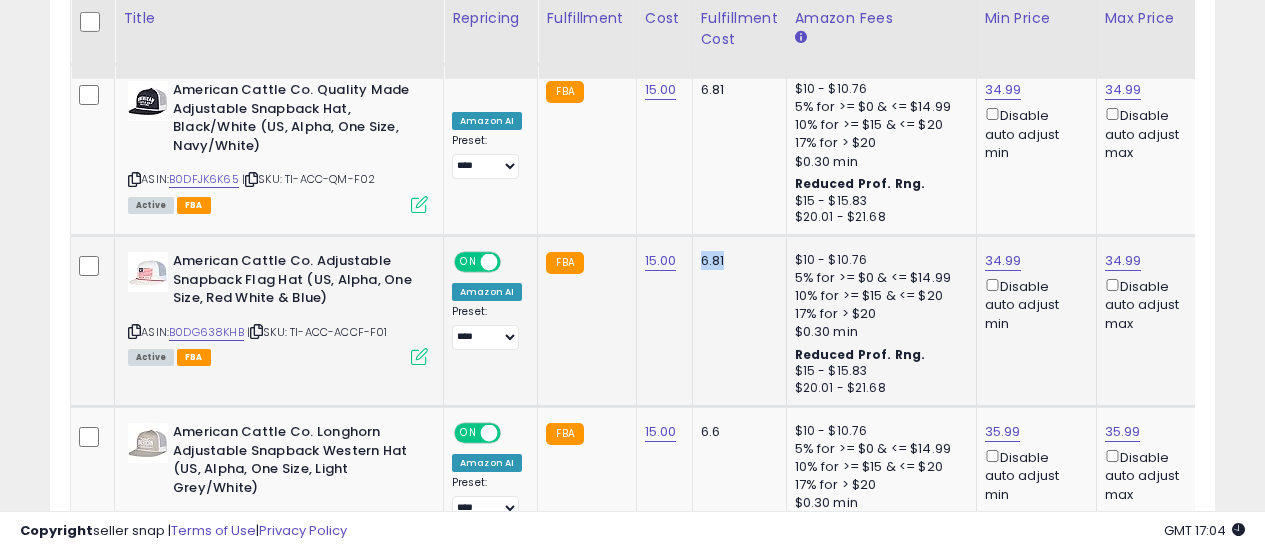drag, startPoint x: 731, startPoint y: 248, endPoint x: 695, endPoint y: 242, distance: 36.496574 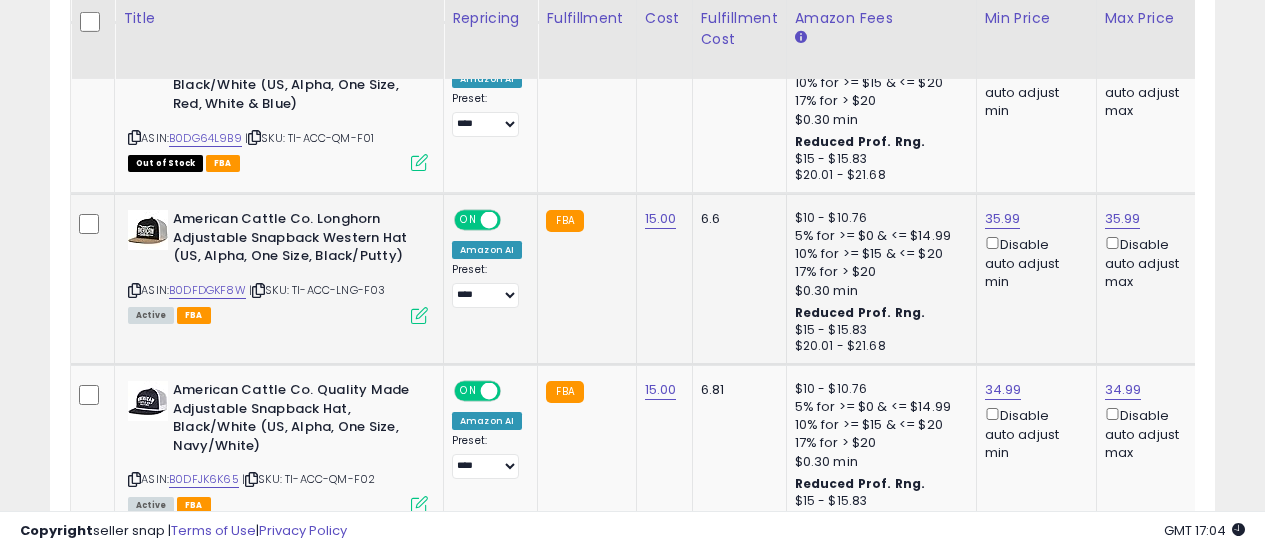 click on "6.6" at bounding box center (736, 219) 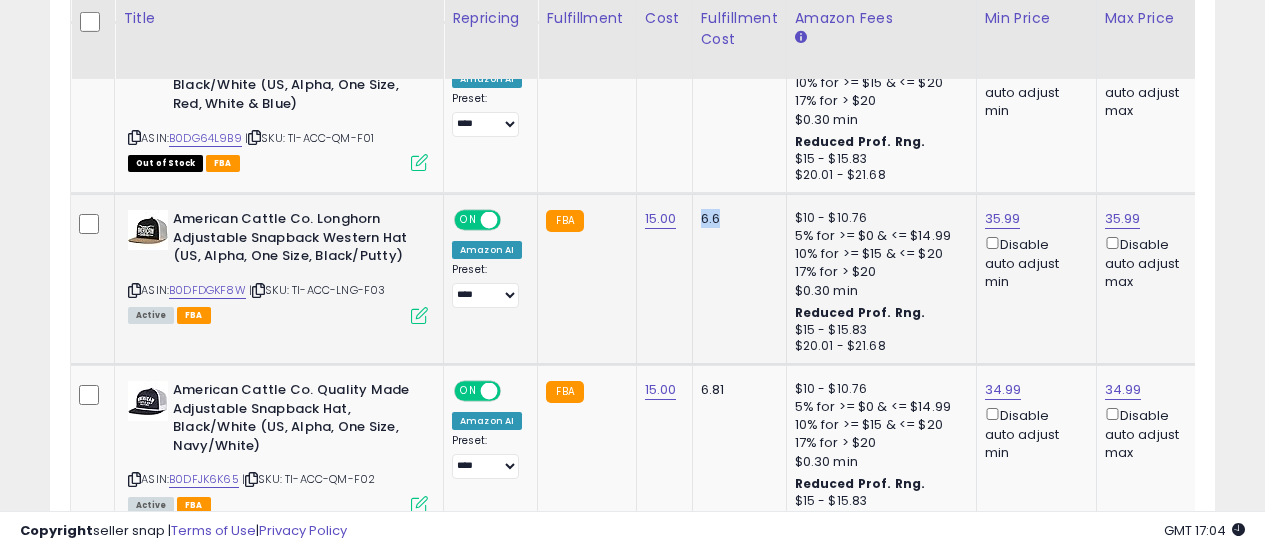 drag, startPoint x: 727, startPoint y: 208, endPoint x: 692, endPoint y: 213, distance: 35.35534 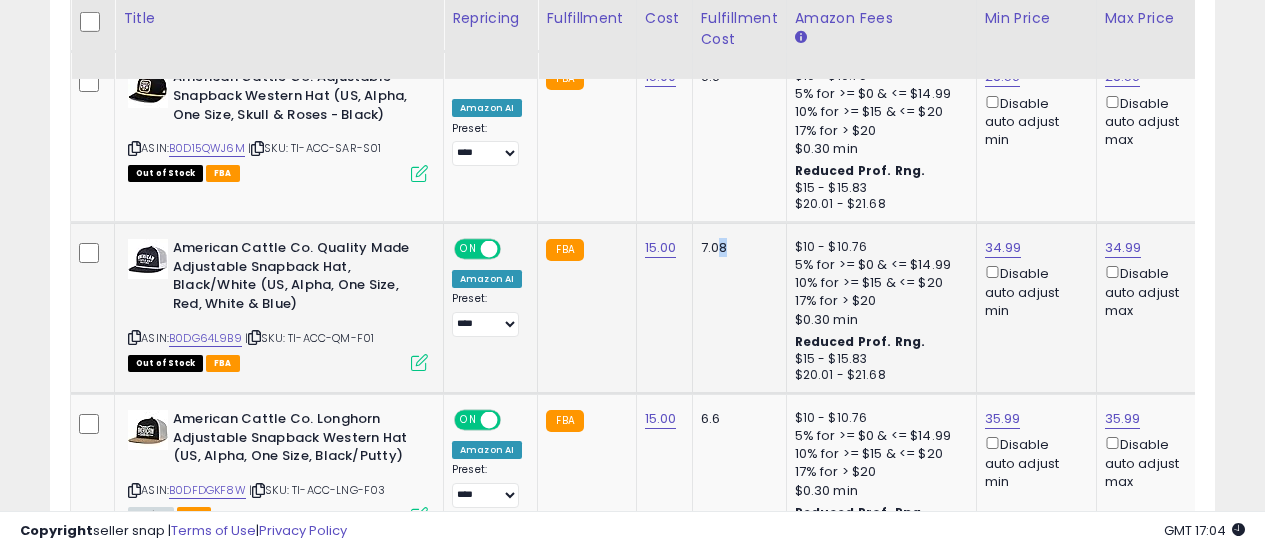 drag, startPoint x: 722, startPoint y: 229, endPoint x: 704, endPoint y: 225, distance: 18.439089 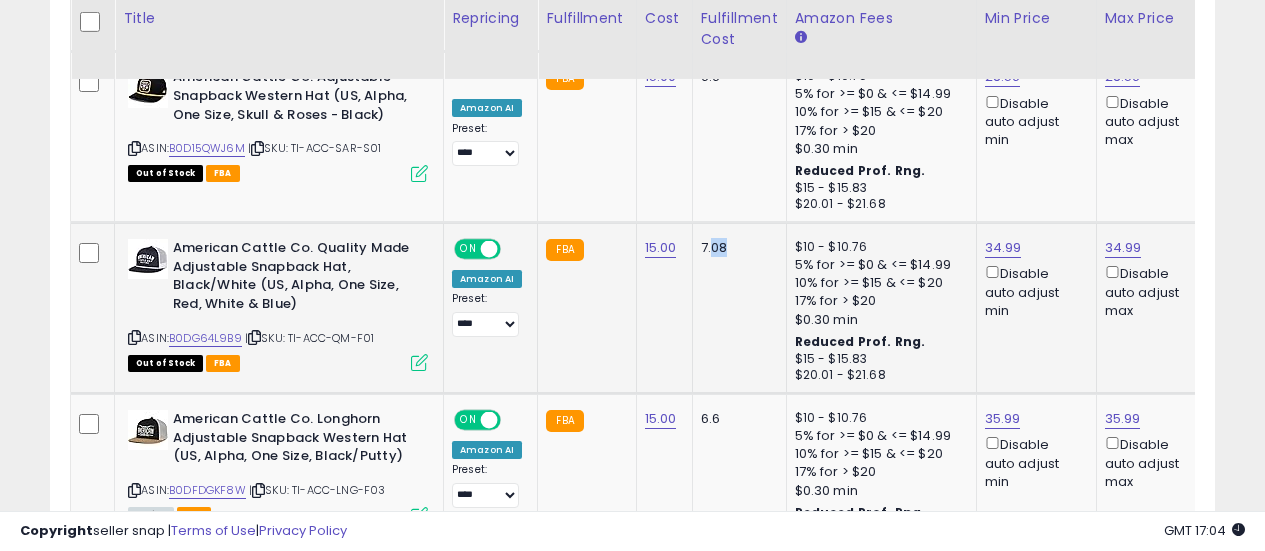 click on "7.08" 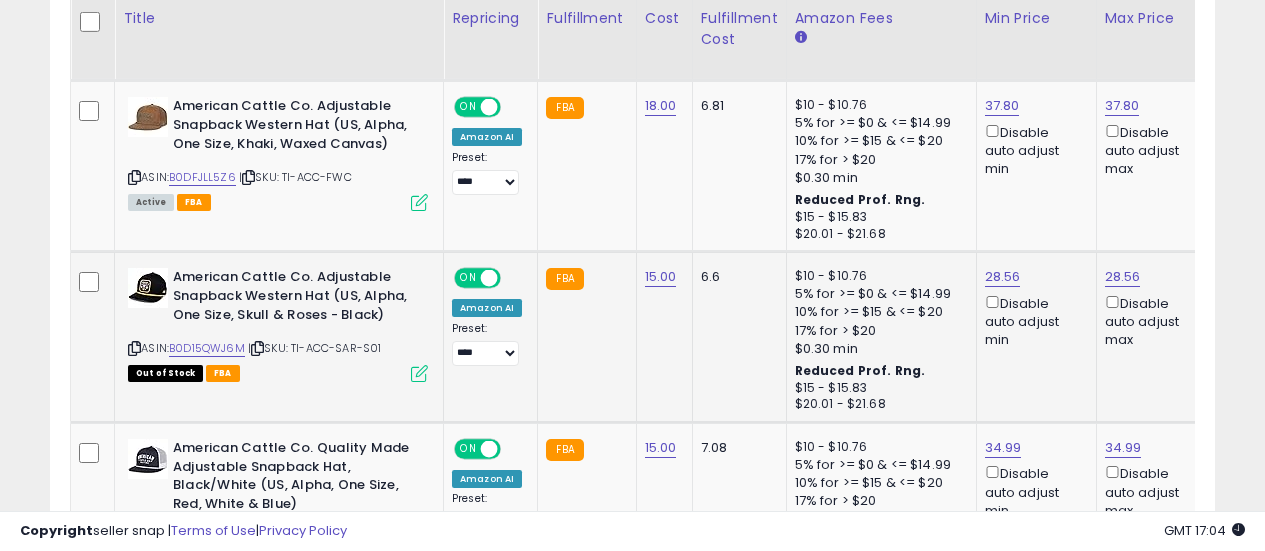 drag, startPoint x: 723, startPoint y: 259, endPoint x: 705, endPoint y: 253, distance: 18.973665 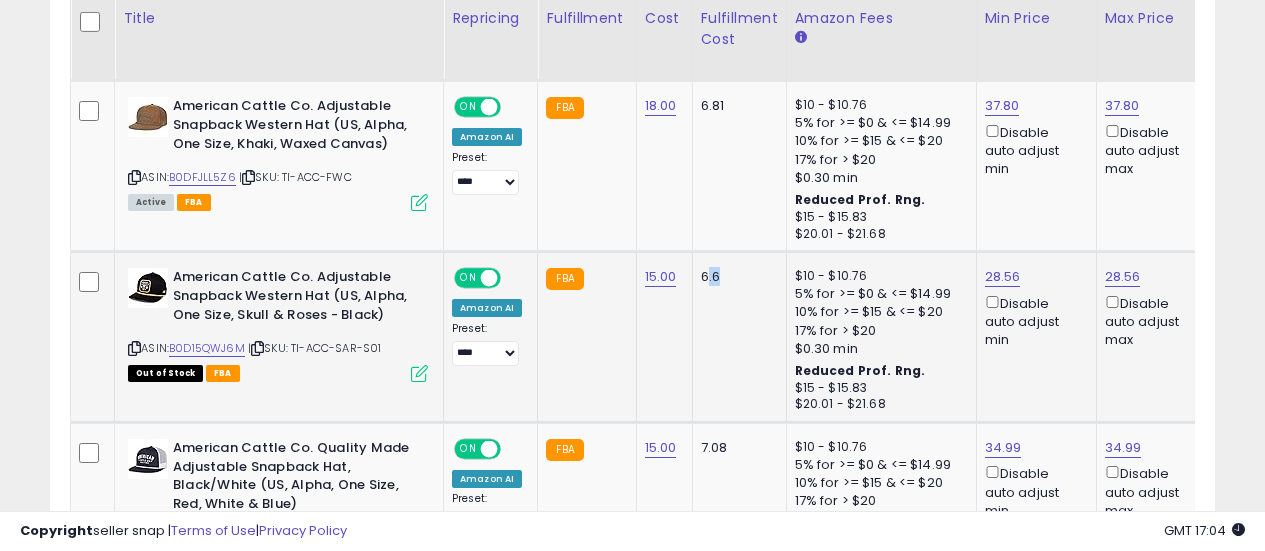 click on "6.6" 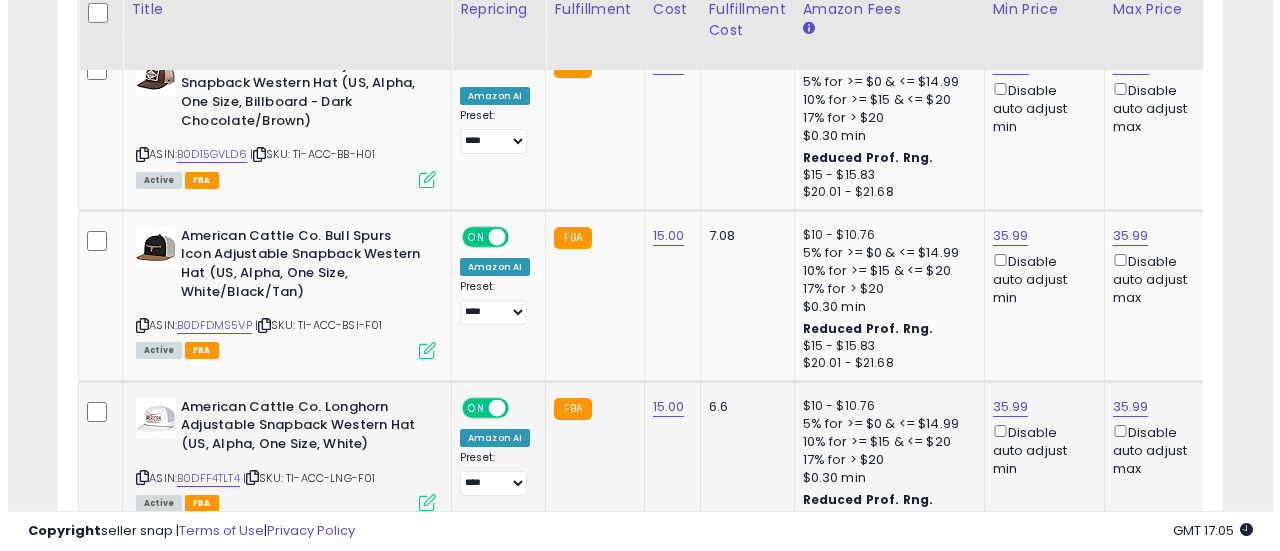 scroll, scrollTop: 3069, scrollLeft: 0, axis: vertical 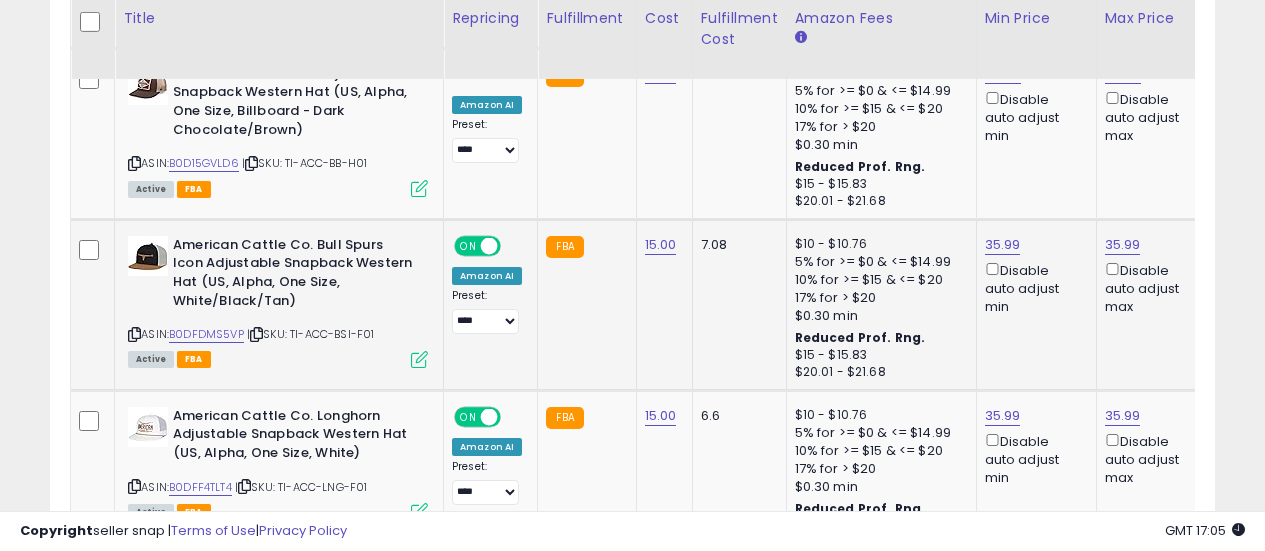 click at bounding box center [419, 359] 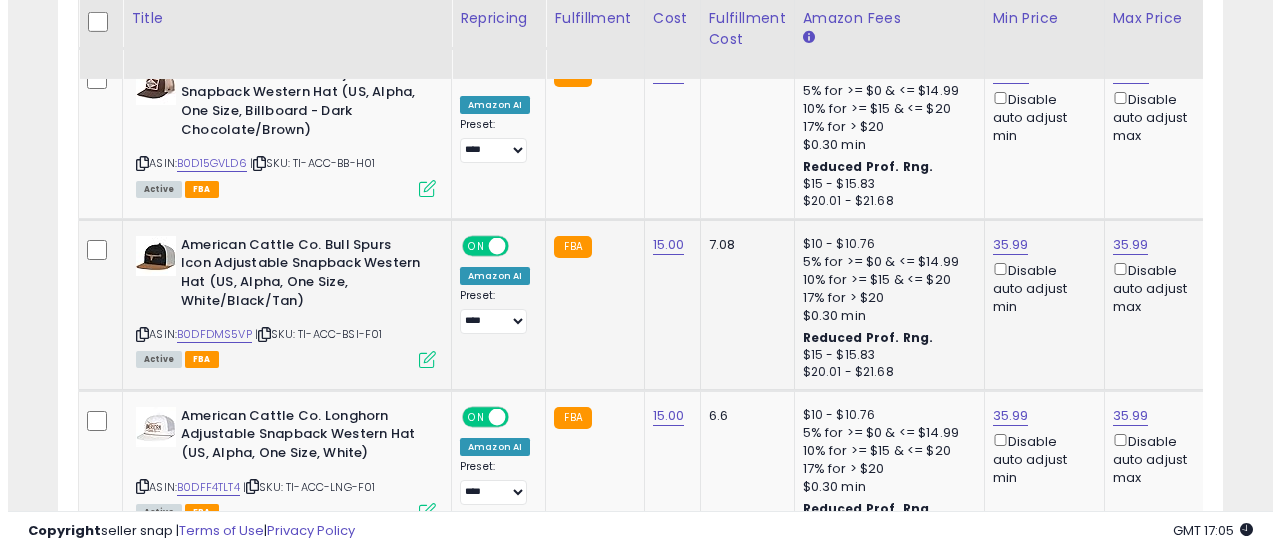 scroll, scrollTop: 999590, scrollLeft: 999317, axis: both 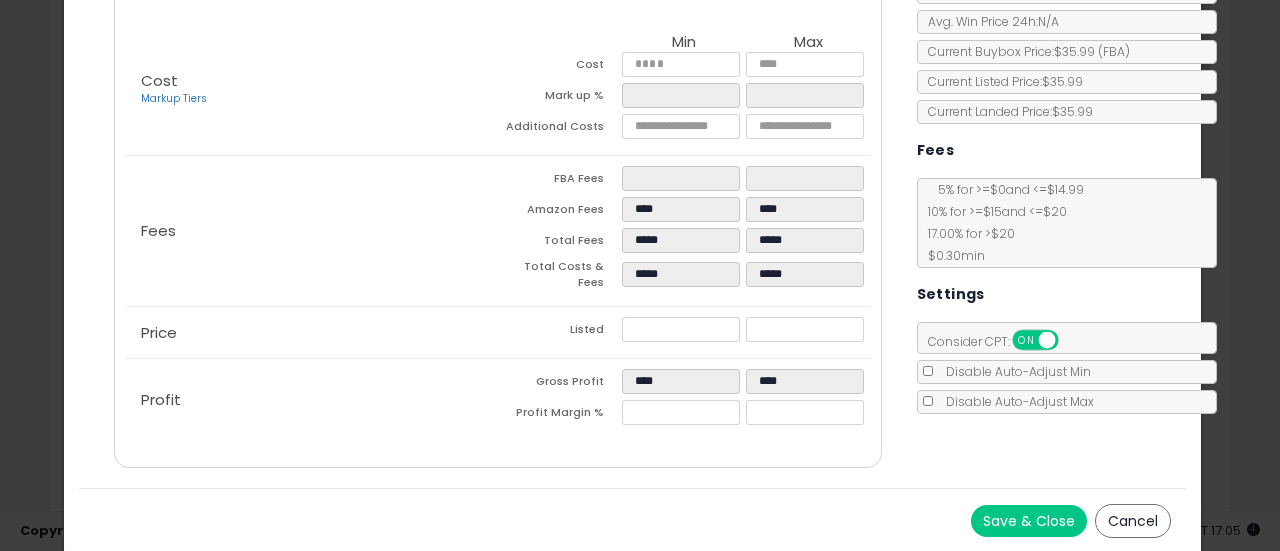 click on "*****" at bounding box center (808, 415) 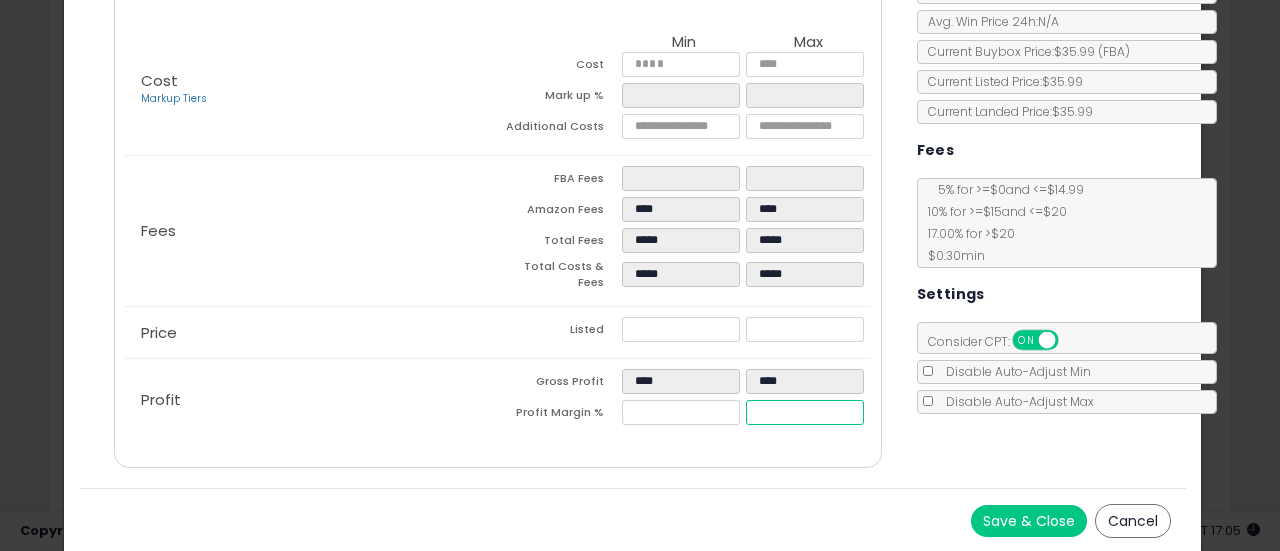 click on "*****" at bounding box center (805, 412) 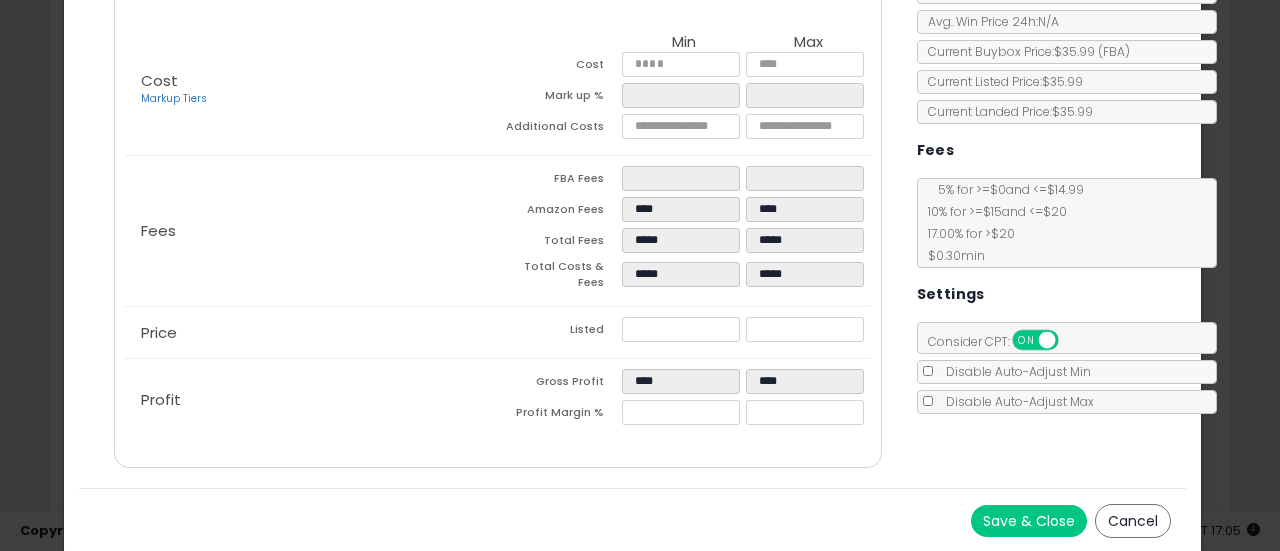 click on "Cancel" at bounding box center [1133, 521] 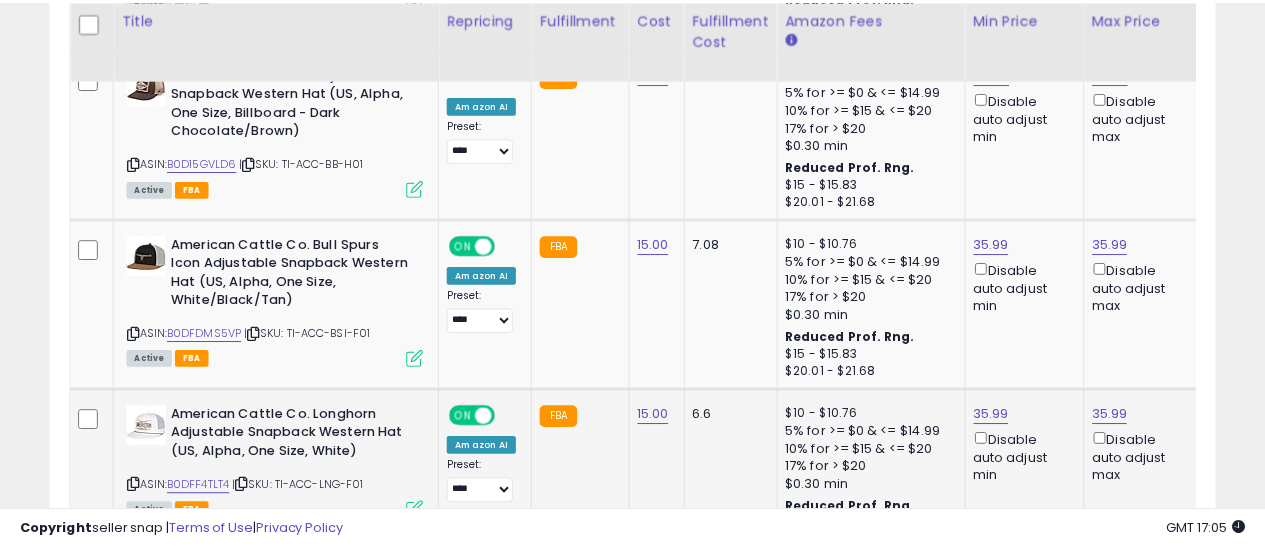 scroll, scrollTop: 410, scrollLeft: 674, axis: both 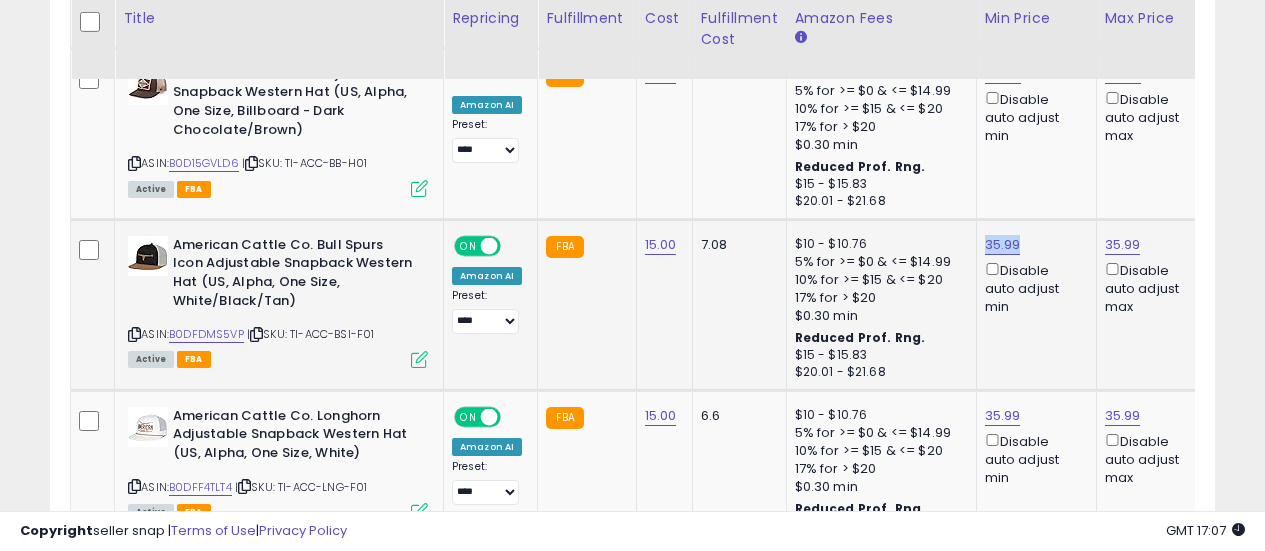 drag, startPoint x: 1014, startPoint y: 222, endPoint x: 979, endPoint y: 224, distance: 35.057095 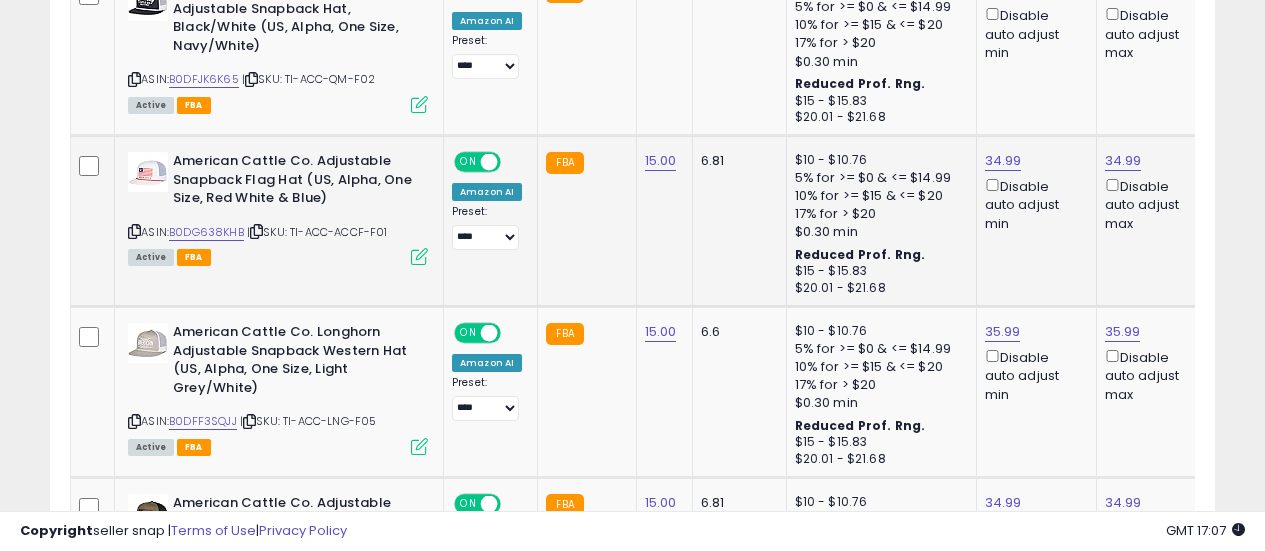 scroll, scrollTop: 2369, scrollLeft: 0, axis: vertical 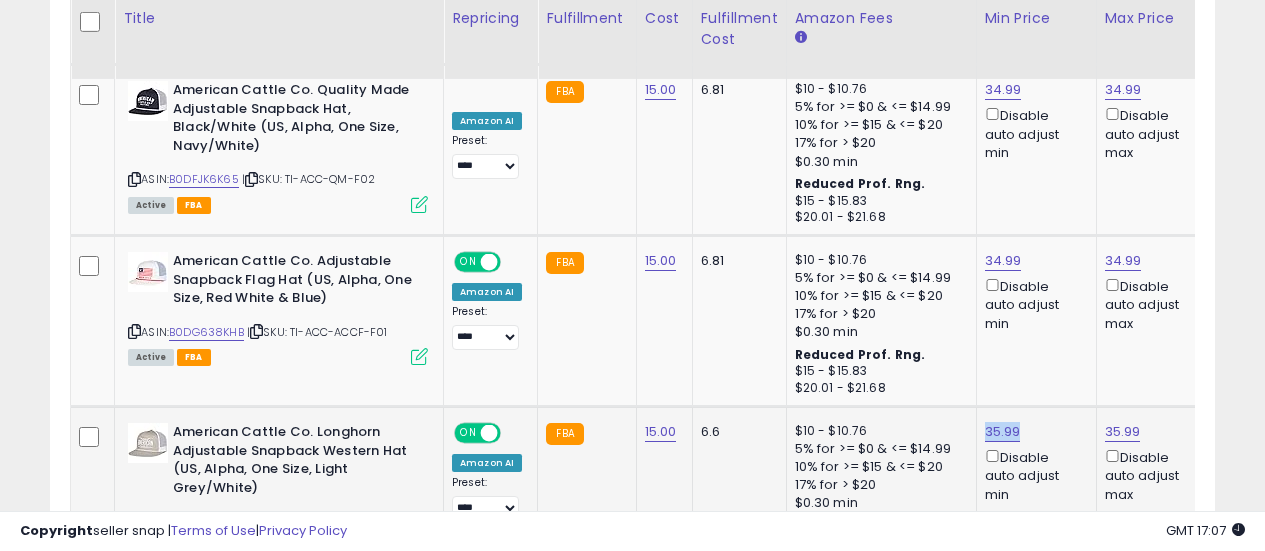 drag, startPoint x: 1023, startPoint y: 418, endPoint x: 972, endPoint y: 406, distance: 52.392746 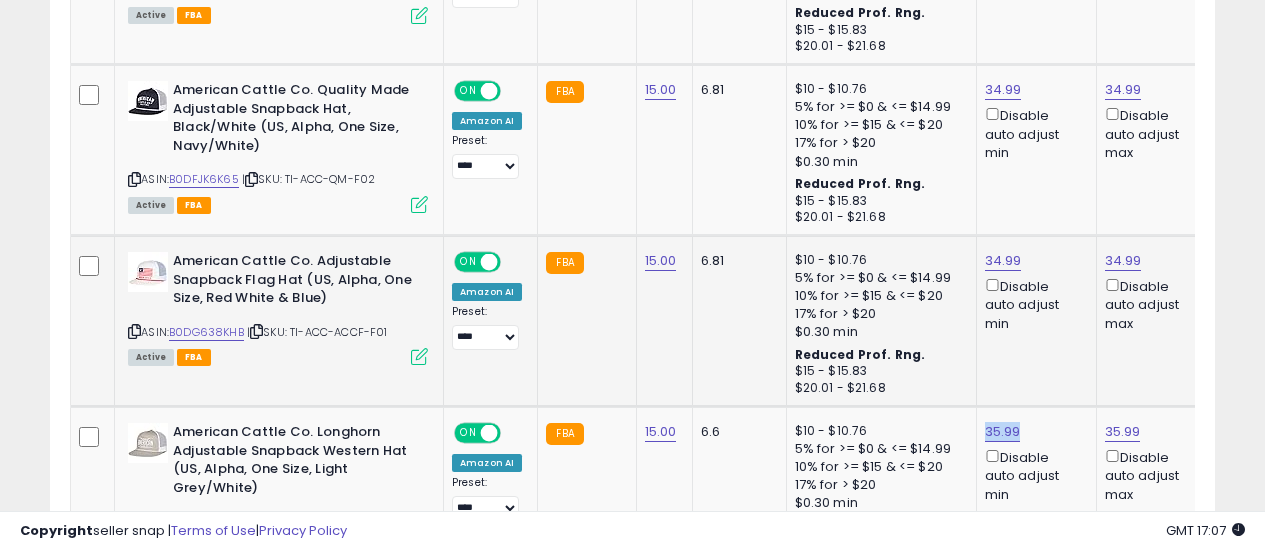 scroll, scrollTop: 2269, scrollLeft: 0, axis: vertical 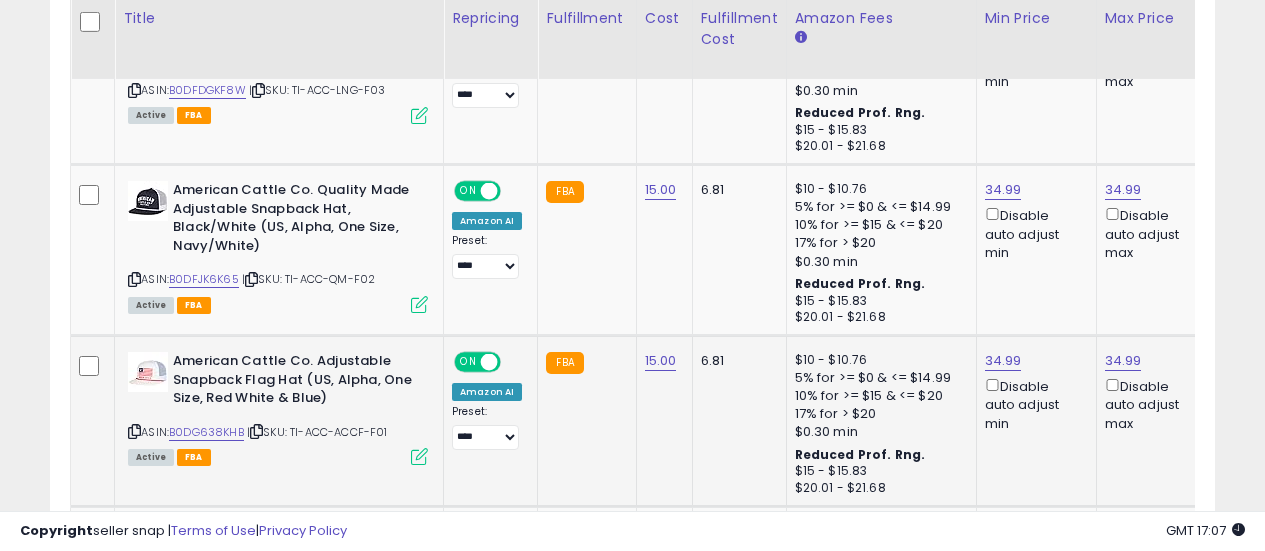 click on "Disable auto adjust min" at bounding box center [1033, 404] 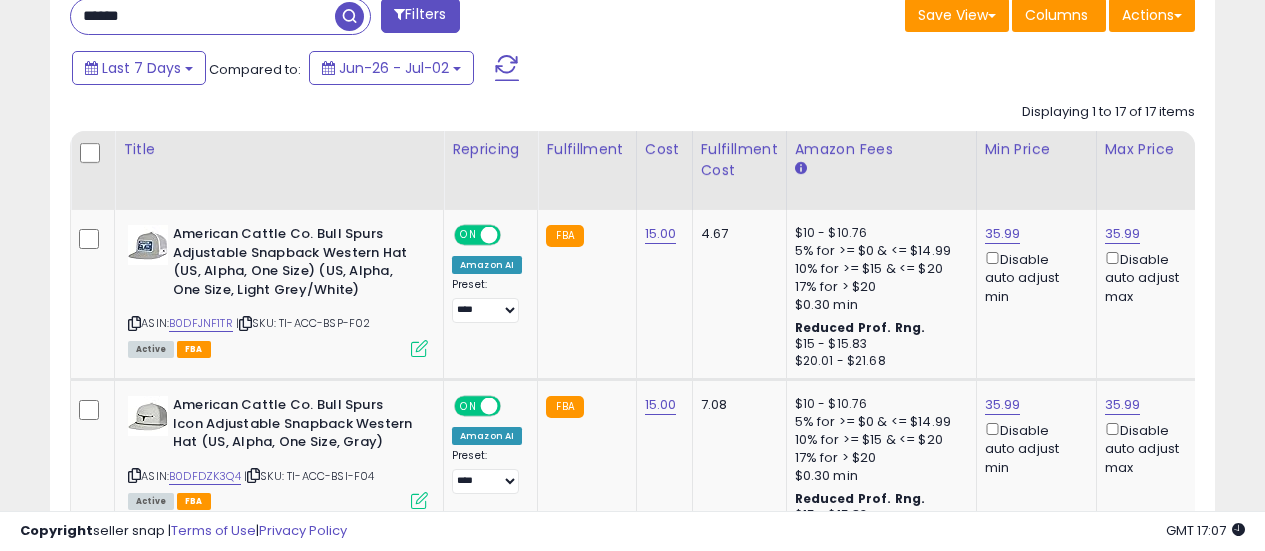 scroll, scrollTop: 874, scrollLeft: 0, axis: vertical 